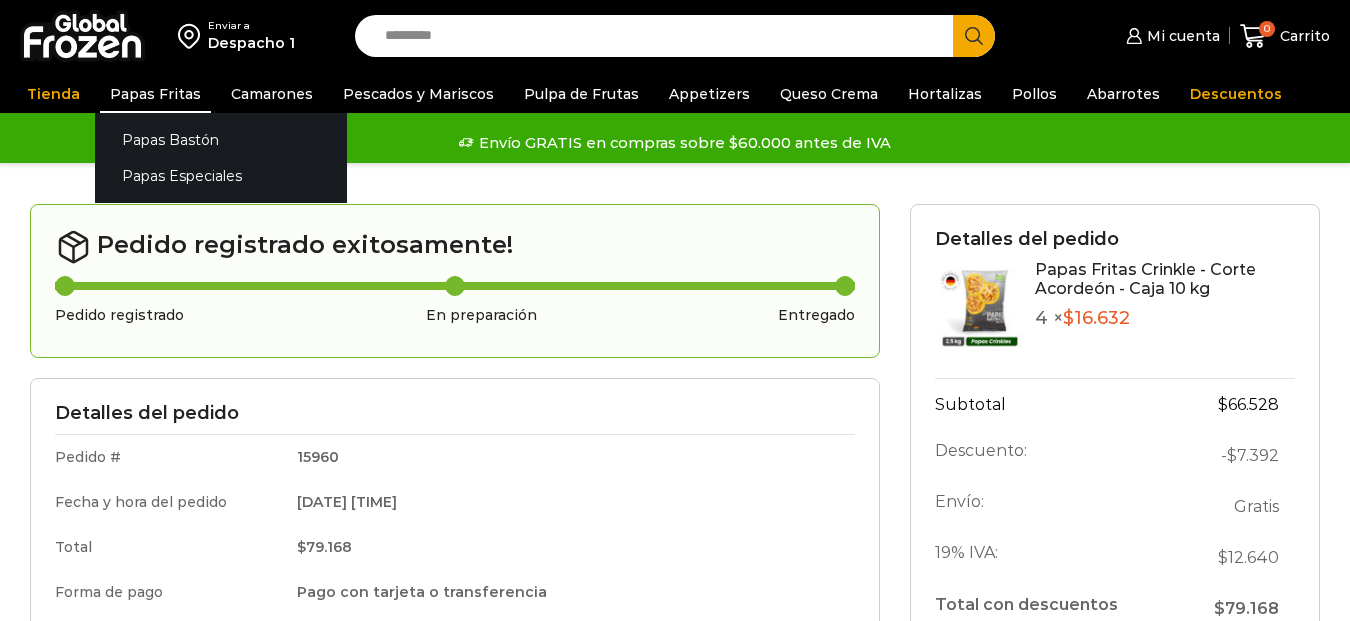 scroll, scrollTop: 0, scrollLeft: 0, axis: both 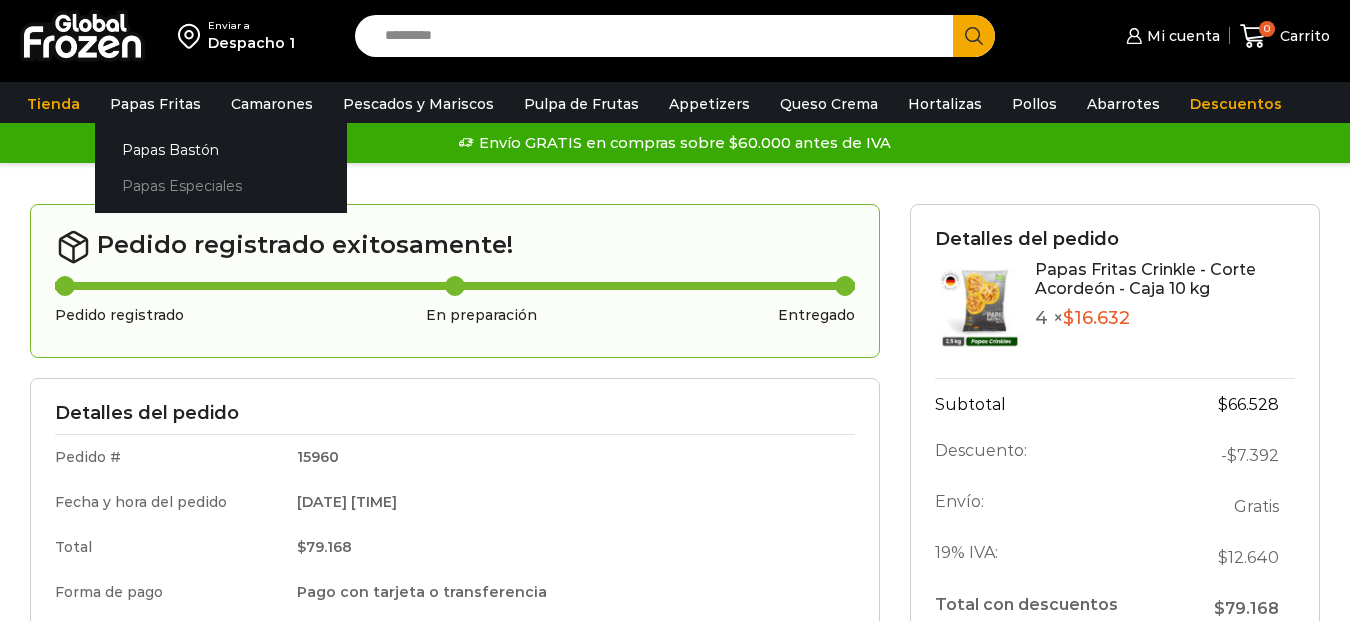click on "Papas Especiales" at bounding box center (221, 186) 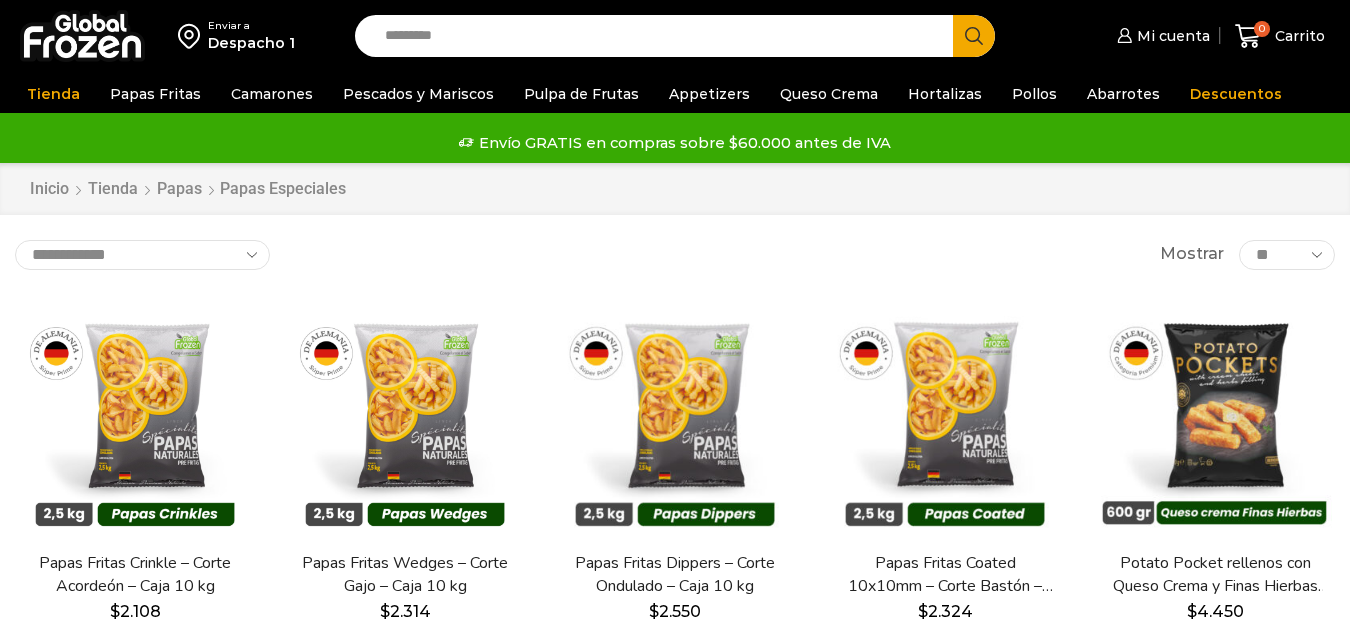 scroll, scrollTop: 0, scrollLeft: 0, axis: both 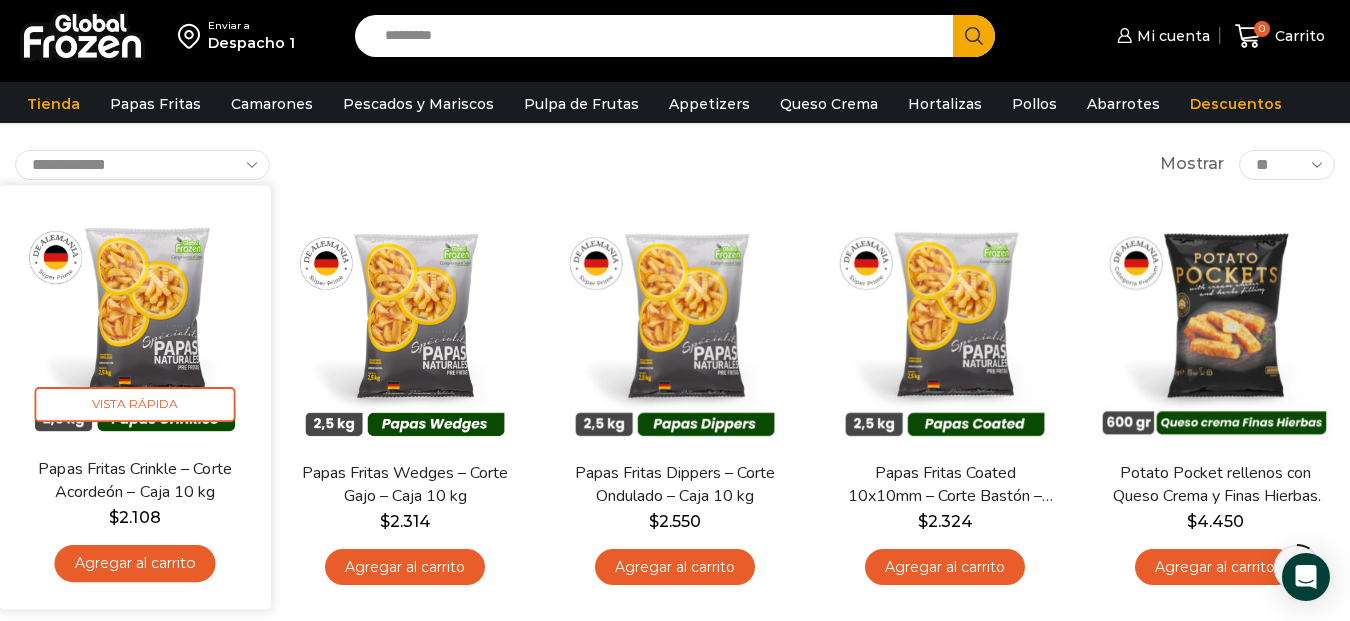 click on "Agregar al carrito" at bounding box center [134, 563] 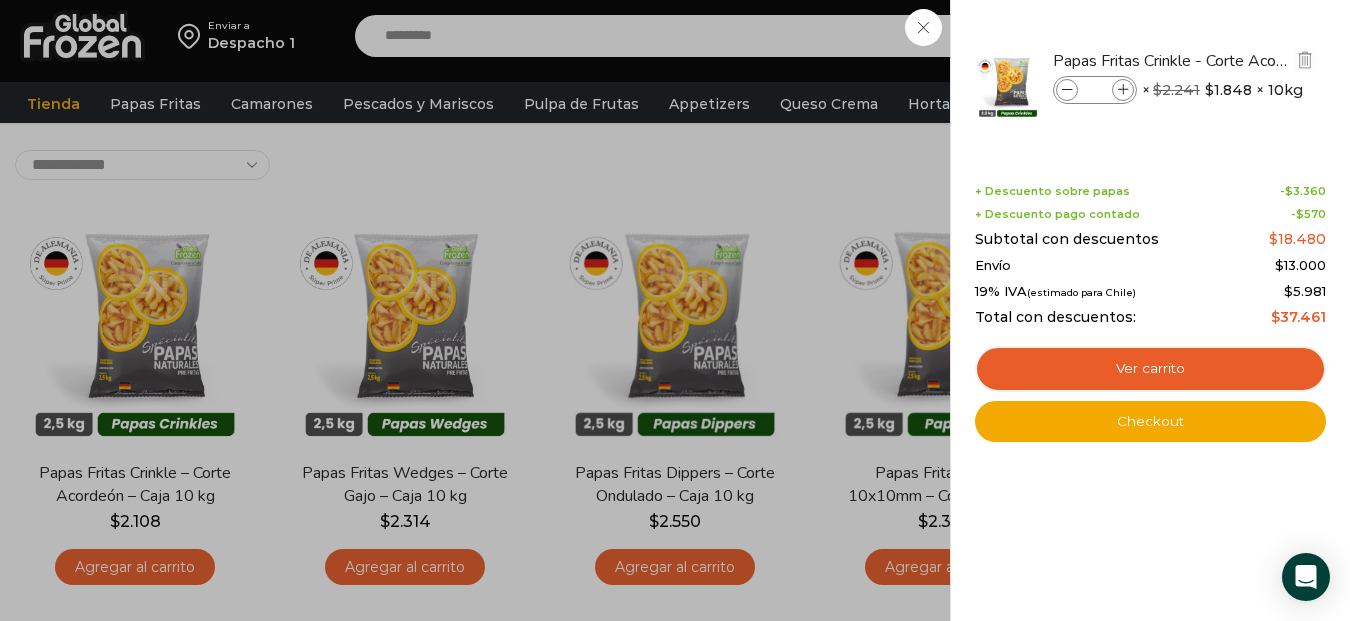 click at bounding box center (1123, 90) 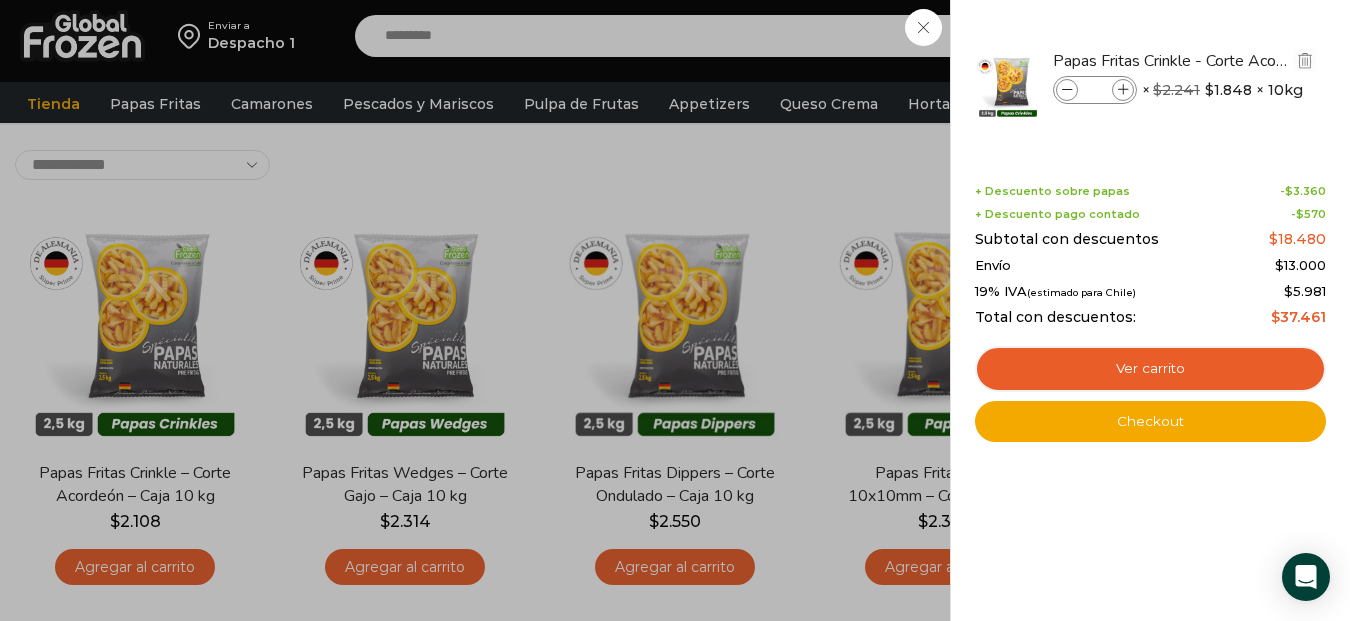 click at bounding box center [1123, 90] 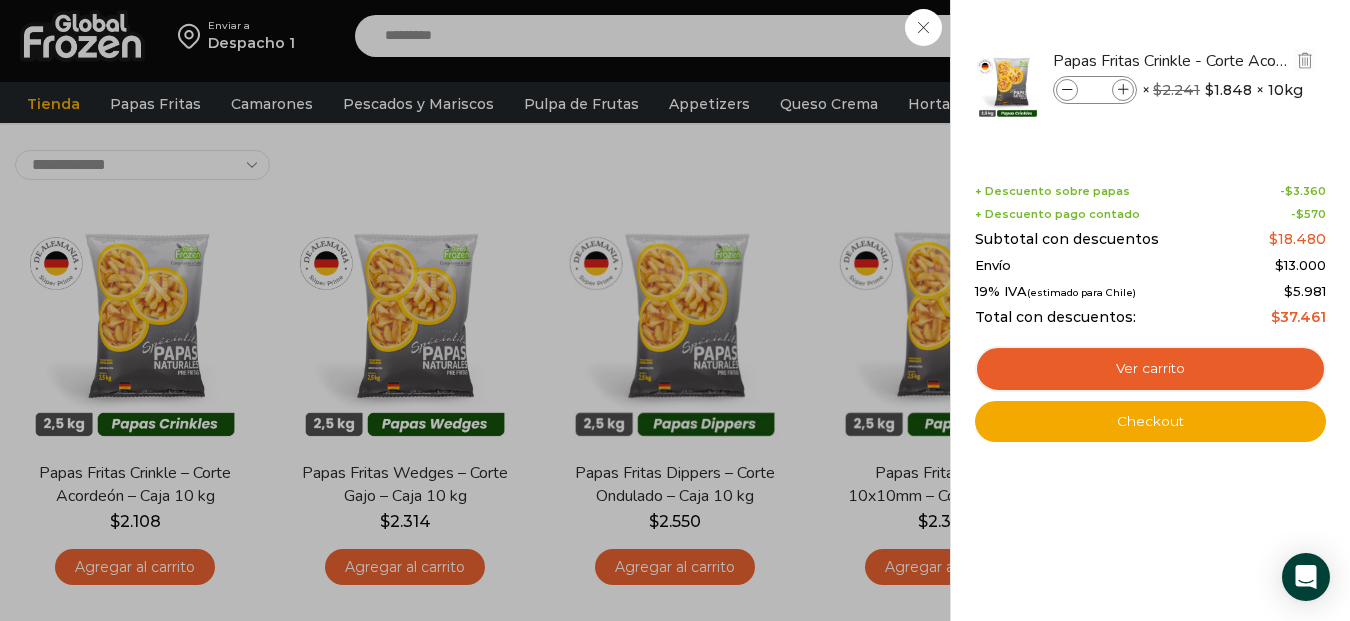 click at bounding box center (1123, 90) 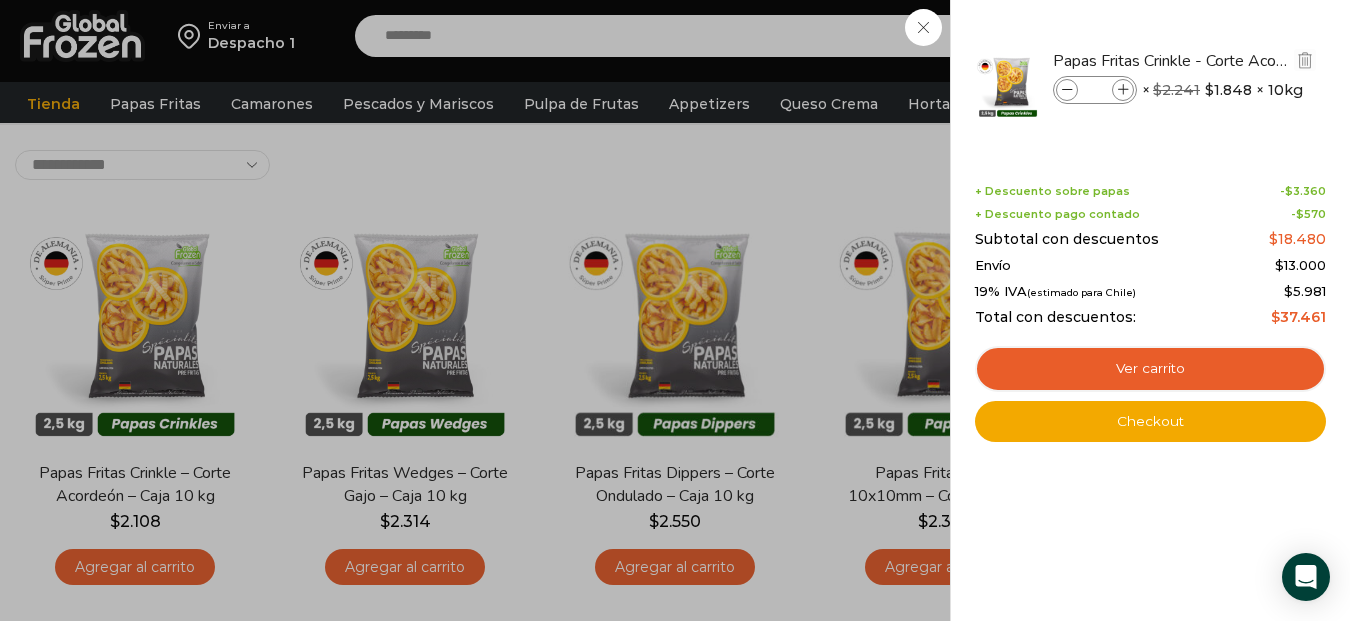 type on "*" 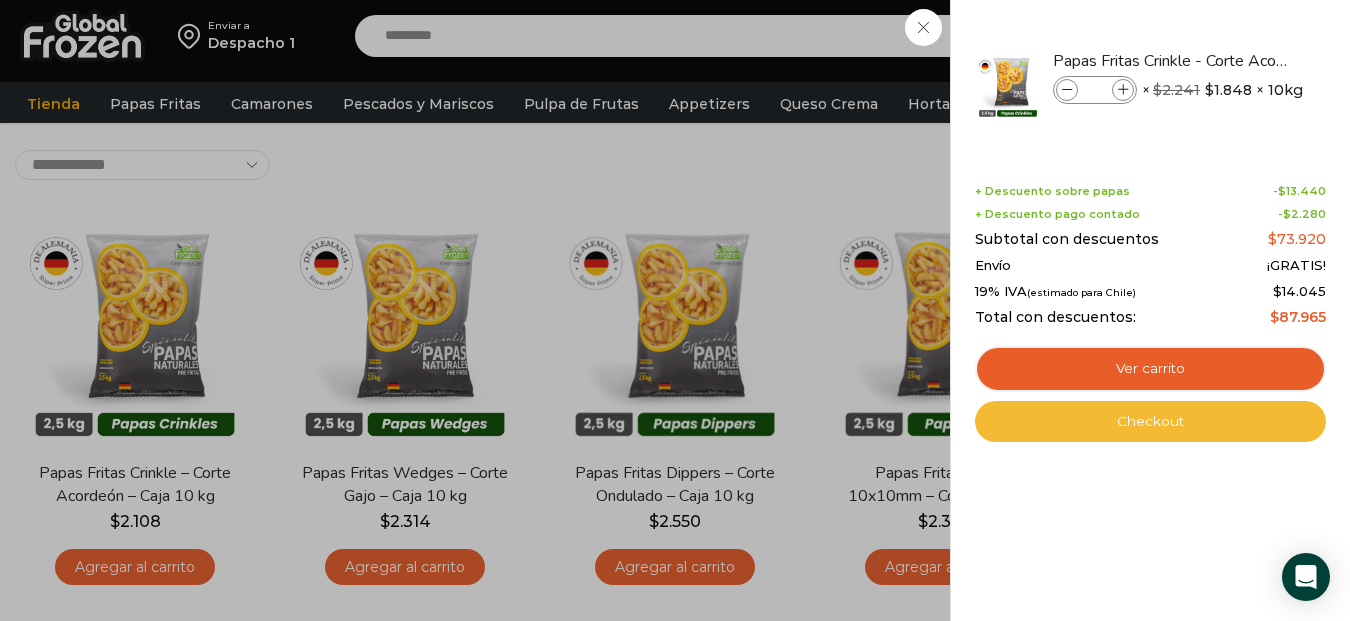 click on "Checkout" at bounding box center (1150, 422) 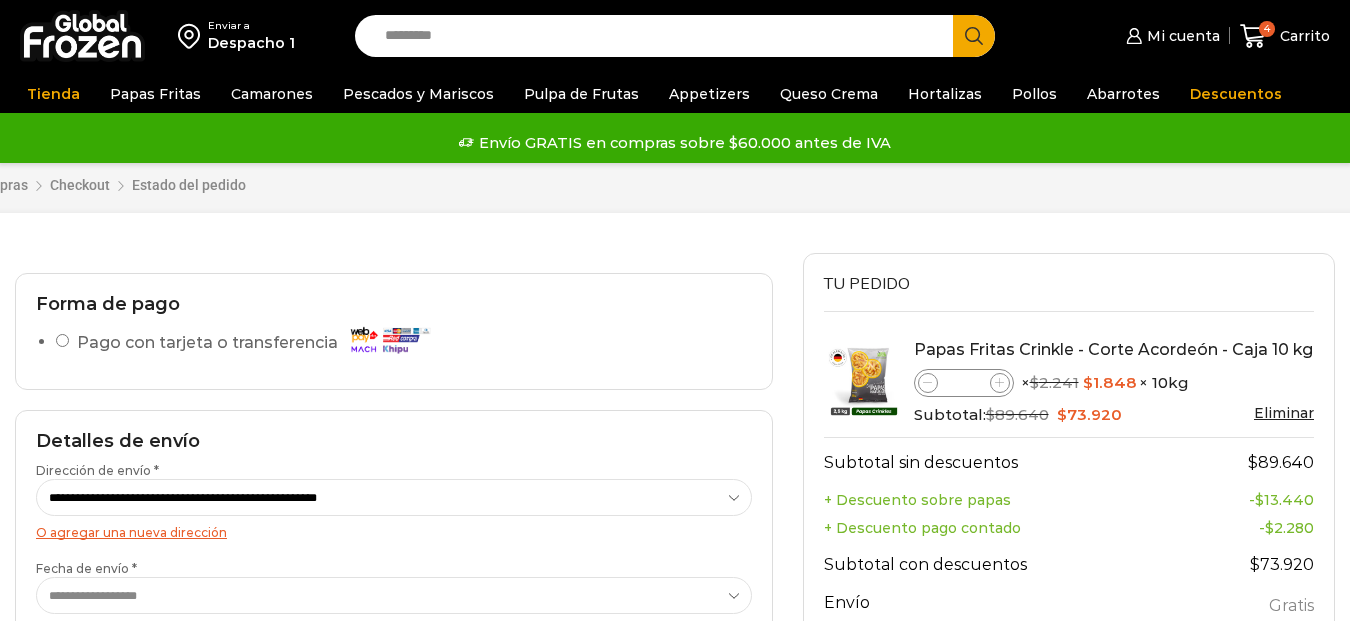 scroll, scrollTop: 0, scrollLeft: 0, axis: both 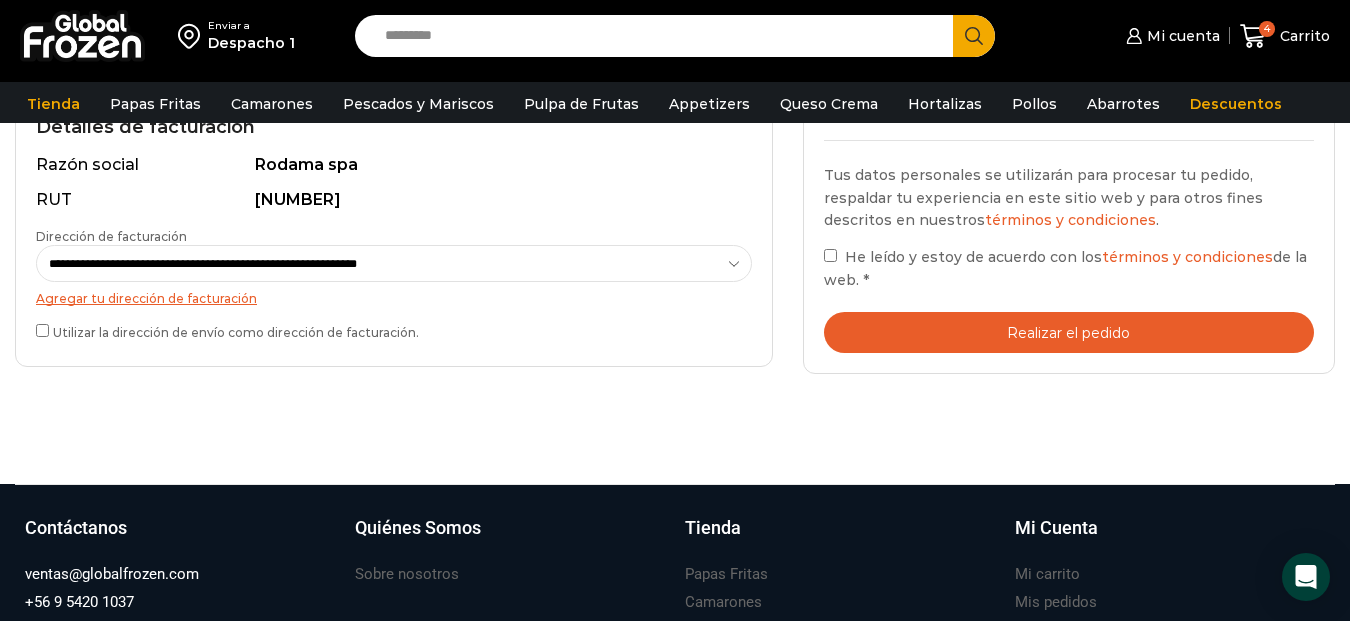 click on "Realizar el pedido" at bounding box center [1069, 332] 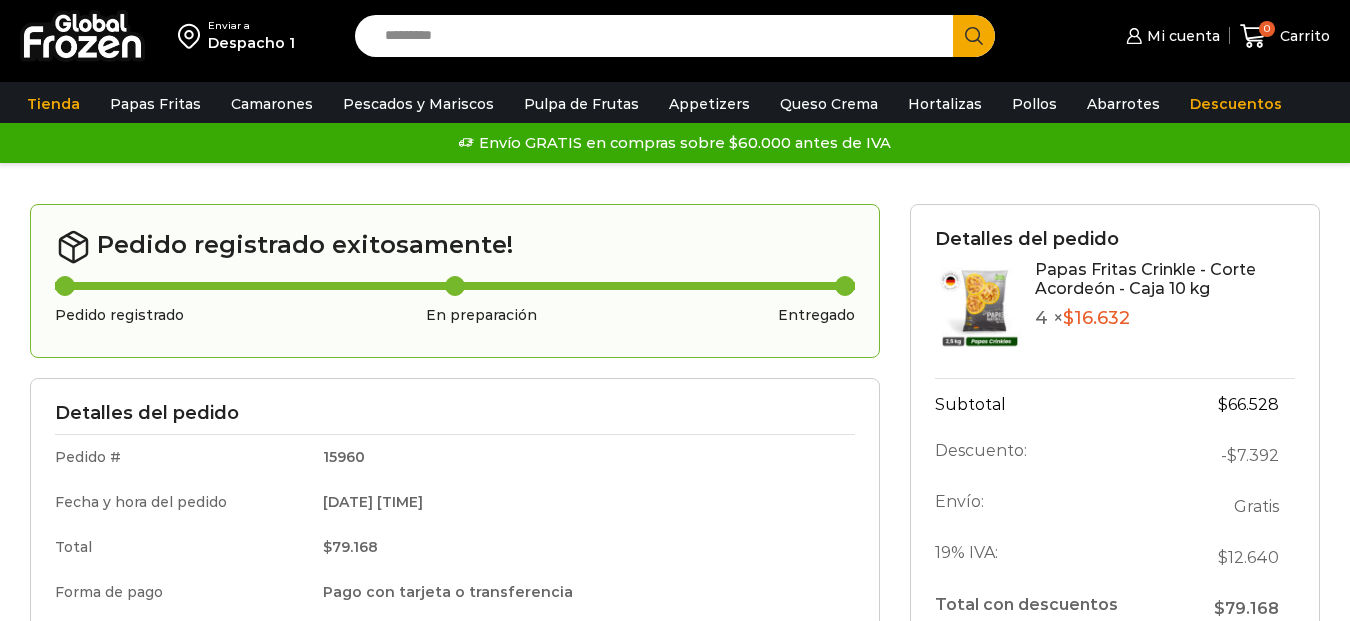 scroll, scrollTop: 0, scrollLeft: 0, axis: both 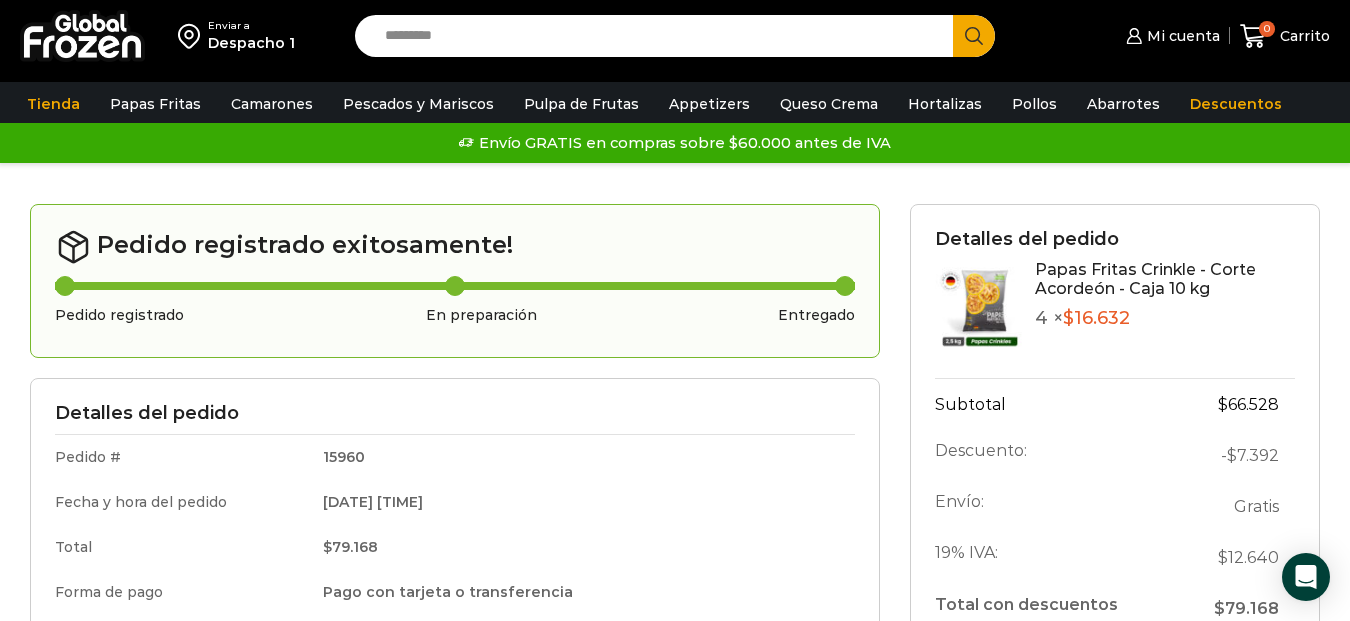 click on "Despacho 1" at bounding box center [251, 43] 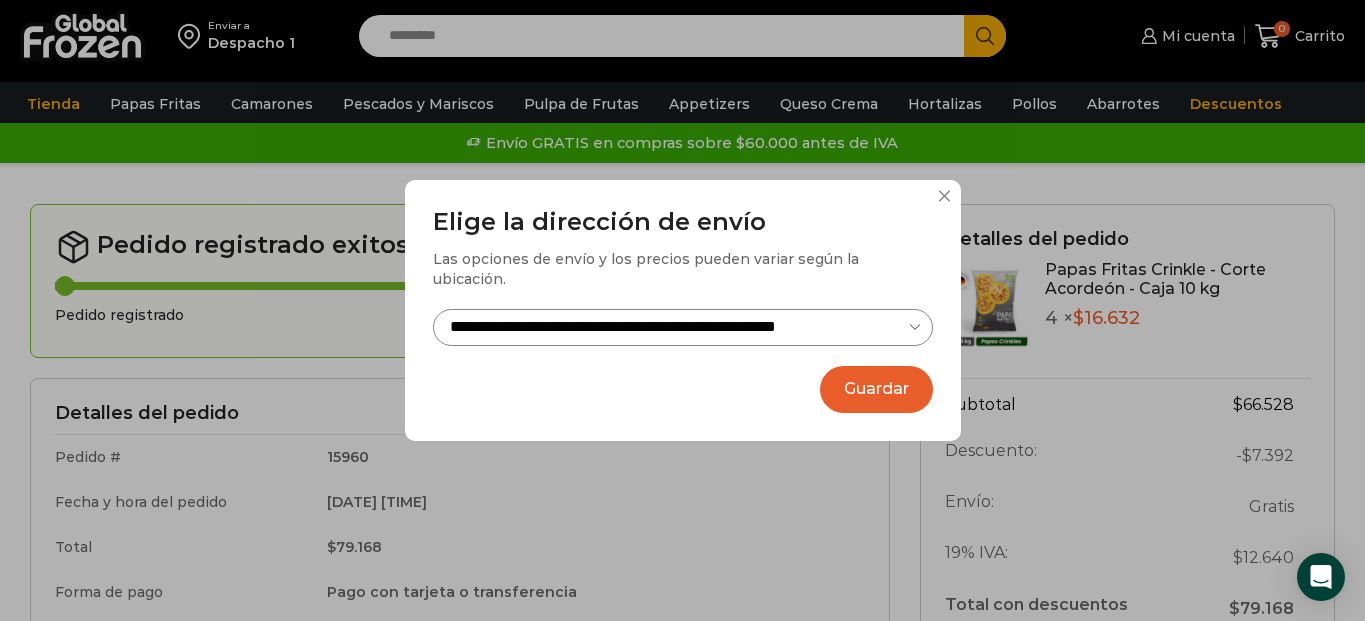 click on "**********" at bounding box center (683, 310) 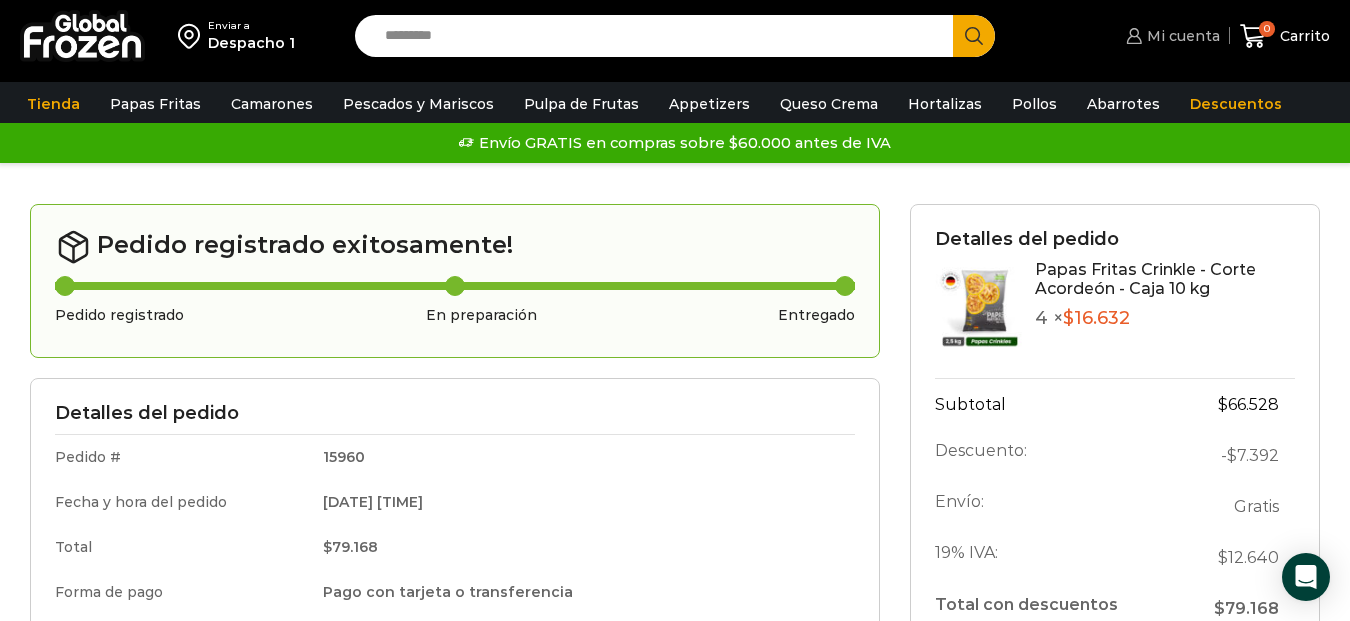 click on "Mi cuenta" at bounding box center [1181, 36] 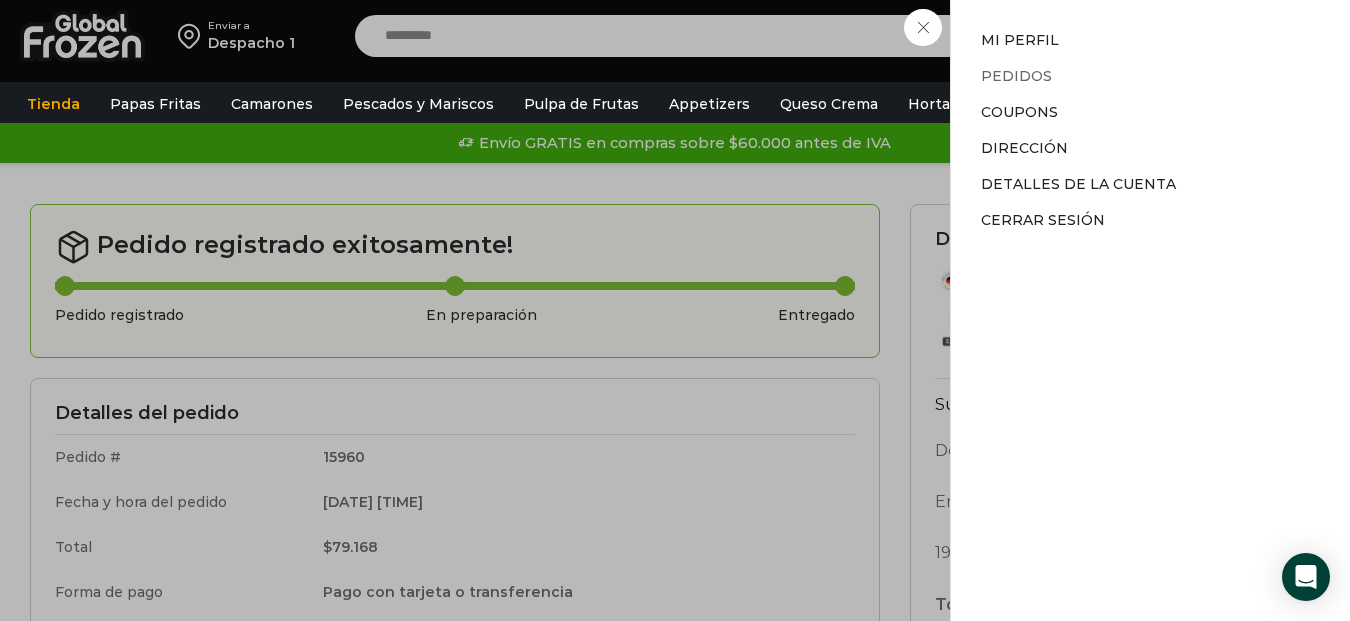click on "Pedidos" at bounding box center (1016, 76) 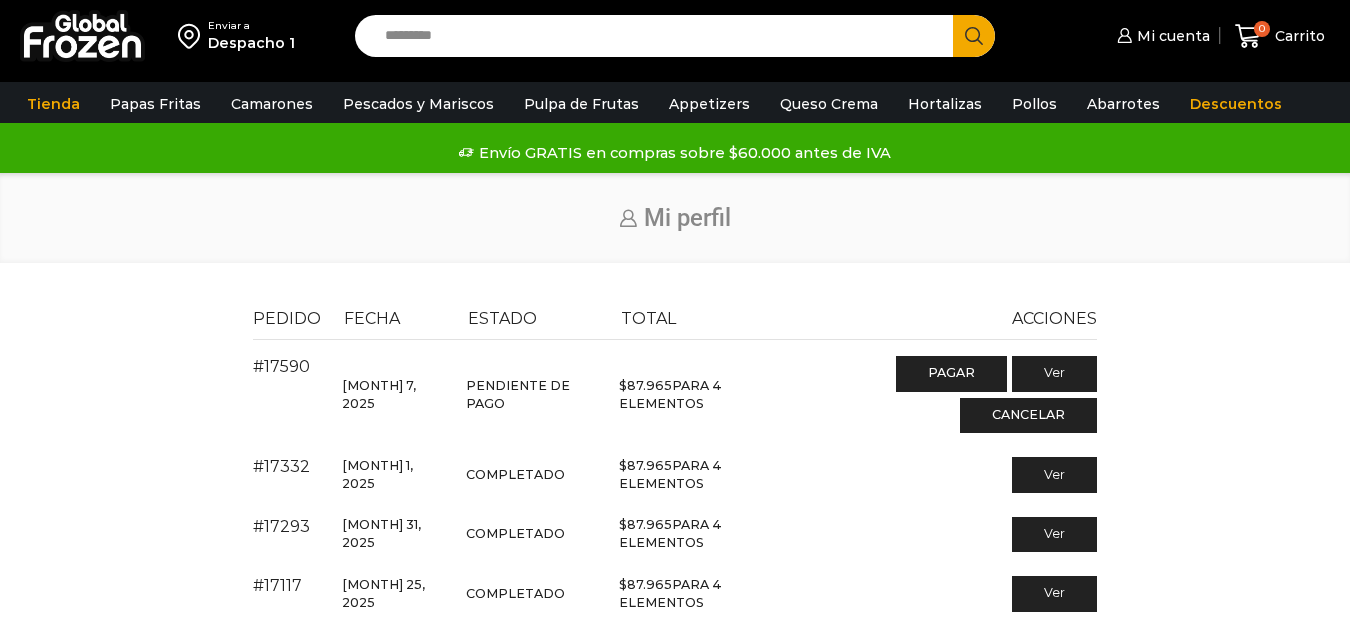 scroll, scrollTop: 100, scrollLeft: 0, axis: vertical 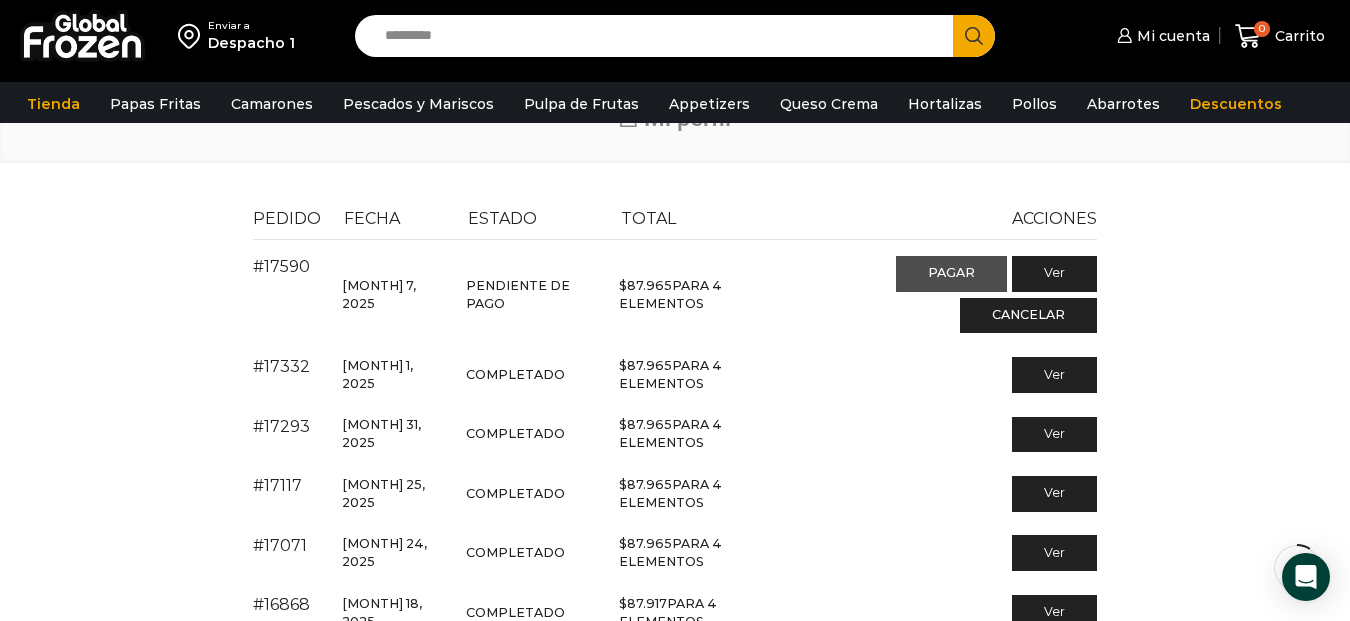 click on "Pagar" at bounding box center [951, 274] 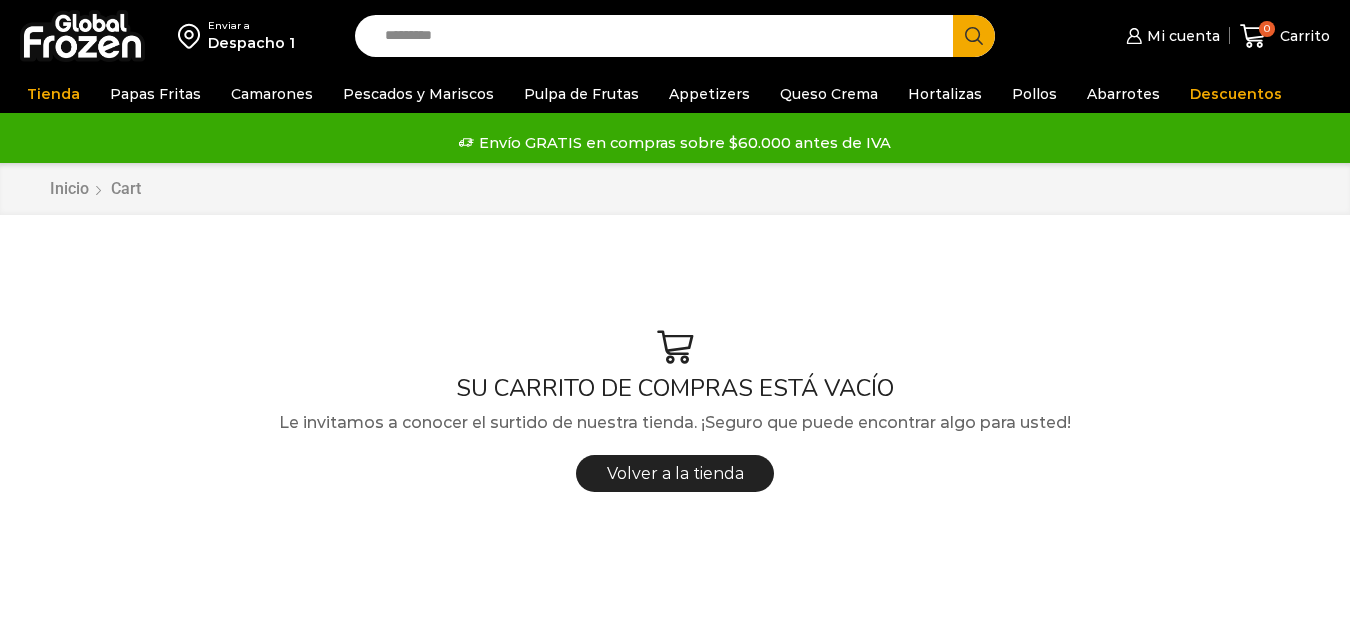 scroll, scrollTop: 0, scrollLeft: 0, axis: both 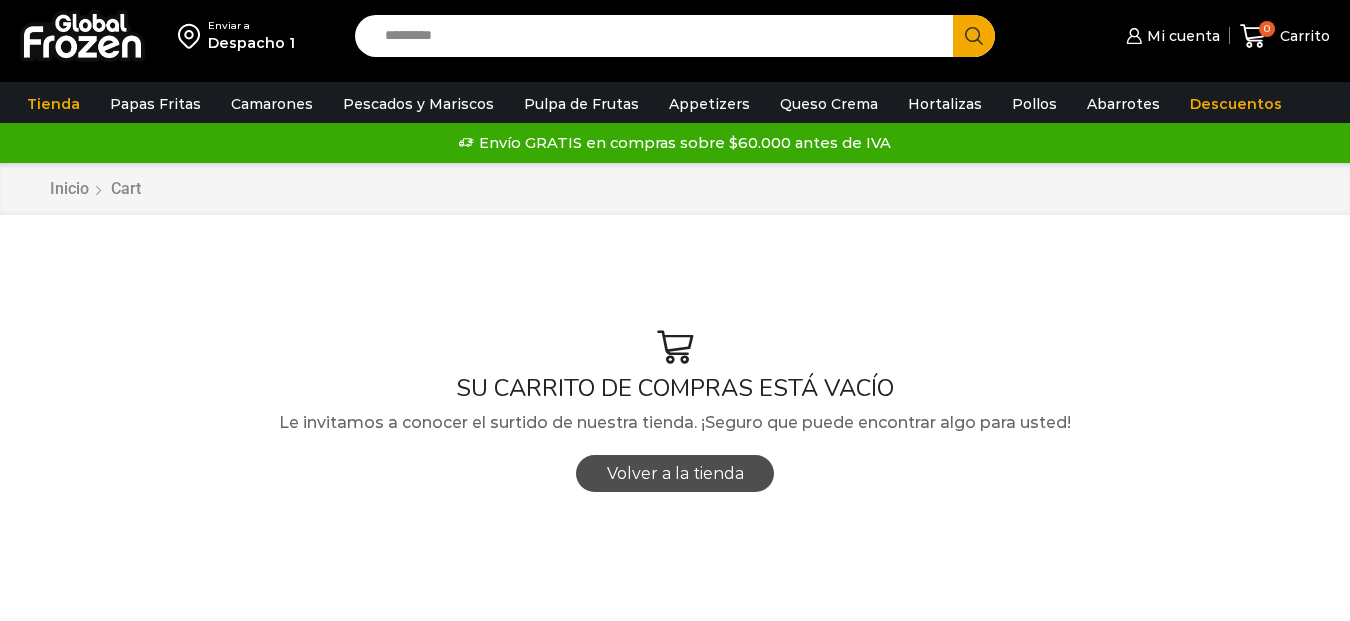 click on "Volver a la tienda" at bounding box center (675, 473) 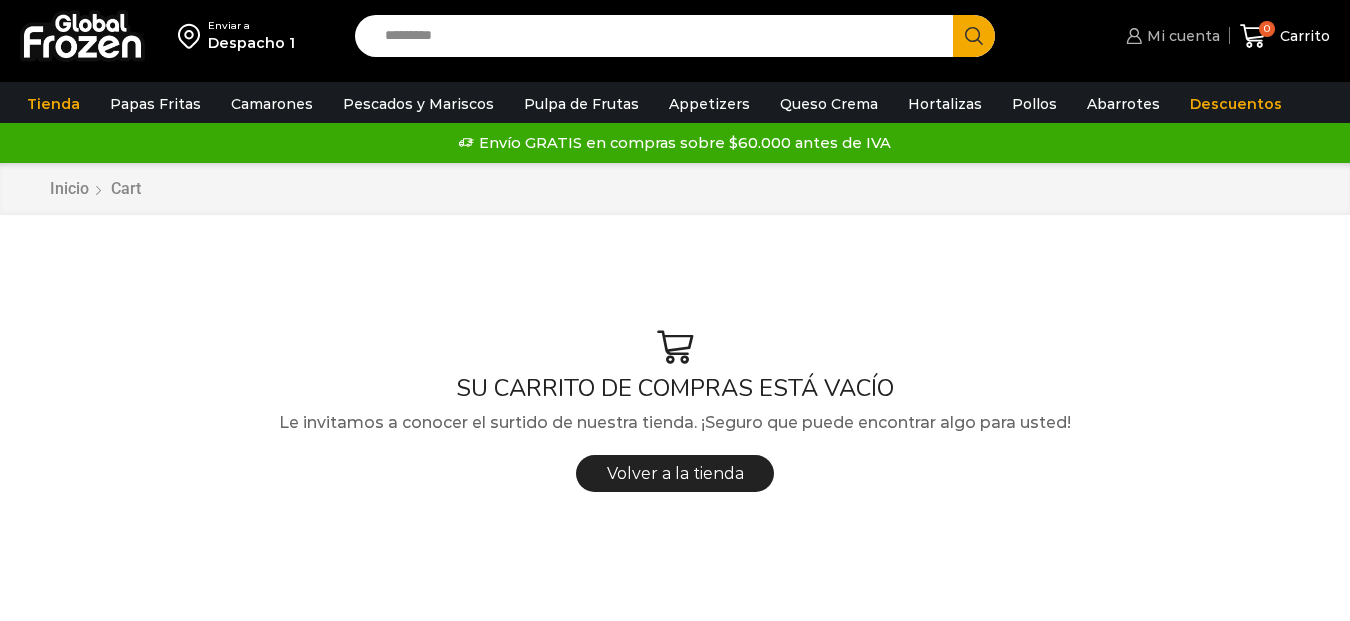 click on "Mi cuenta" at bounding box center [1181, 36] 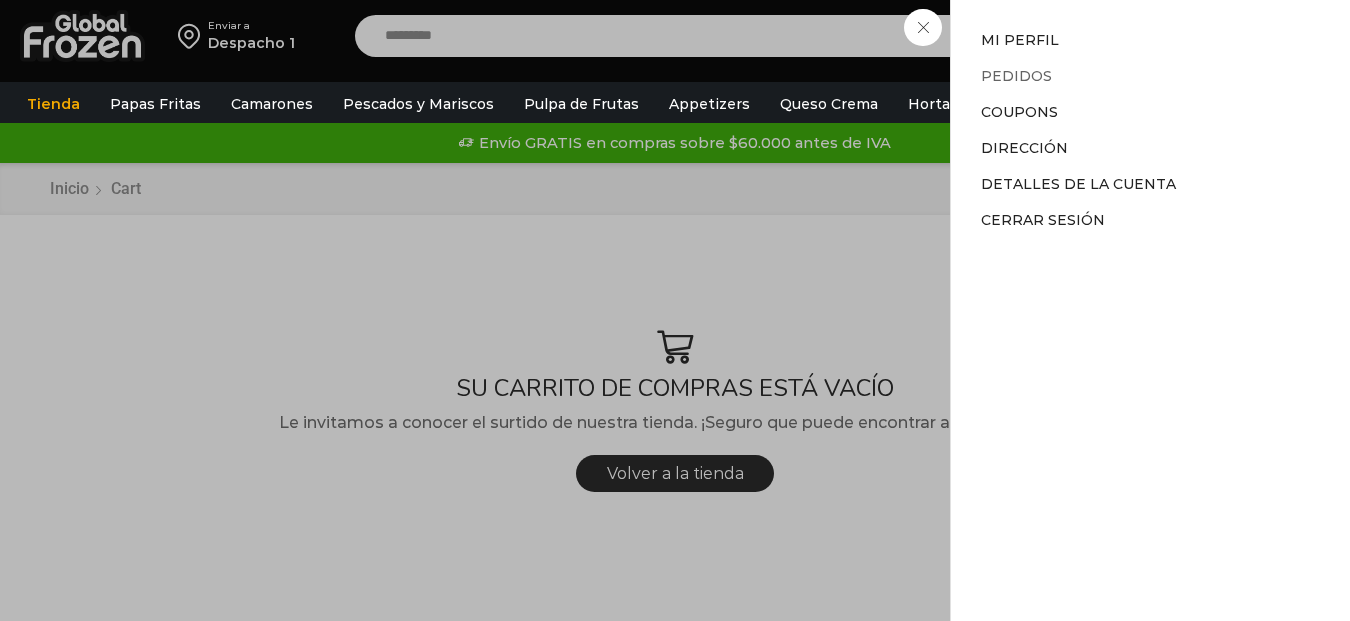 click on "Pedidos" at bounding box center [1016, 76] 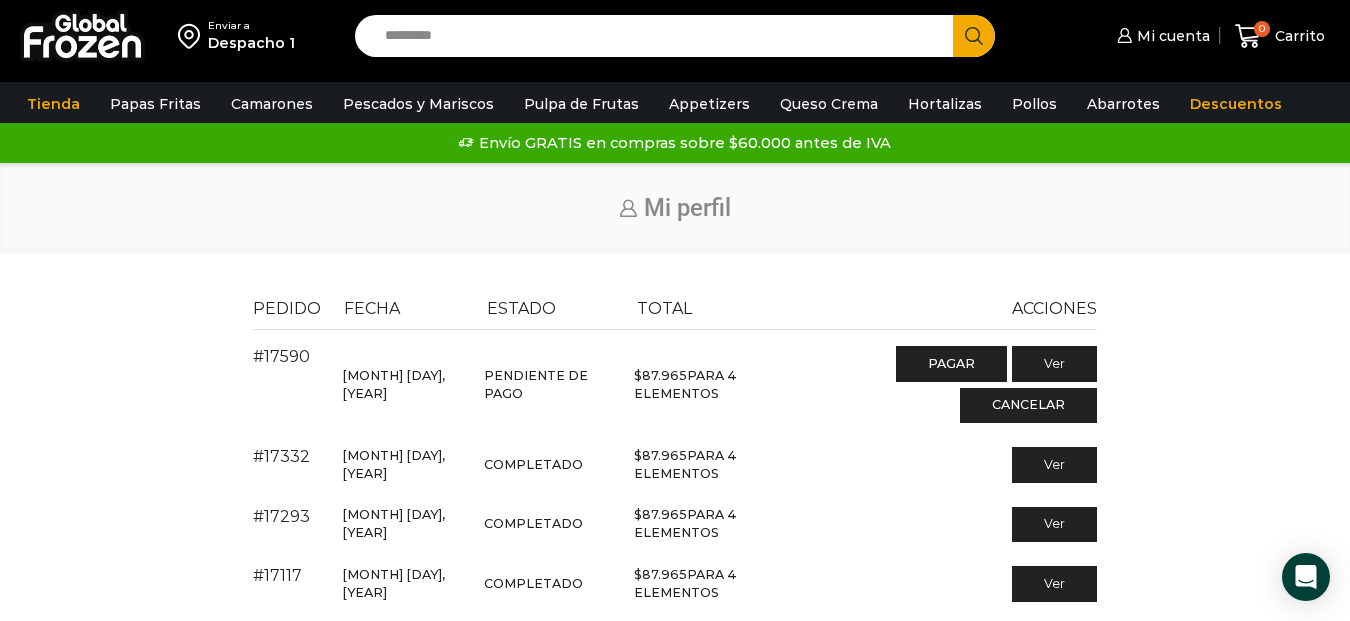 scroll, scrollTop: 0, scrollLeft: 0, axis: both 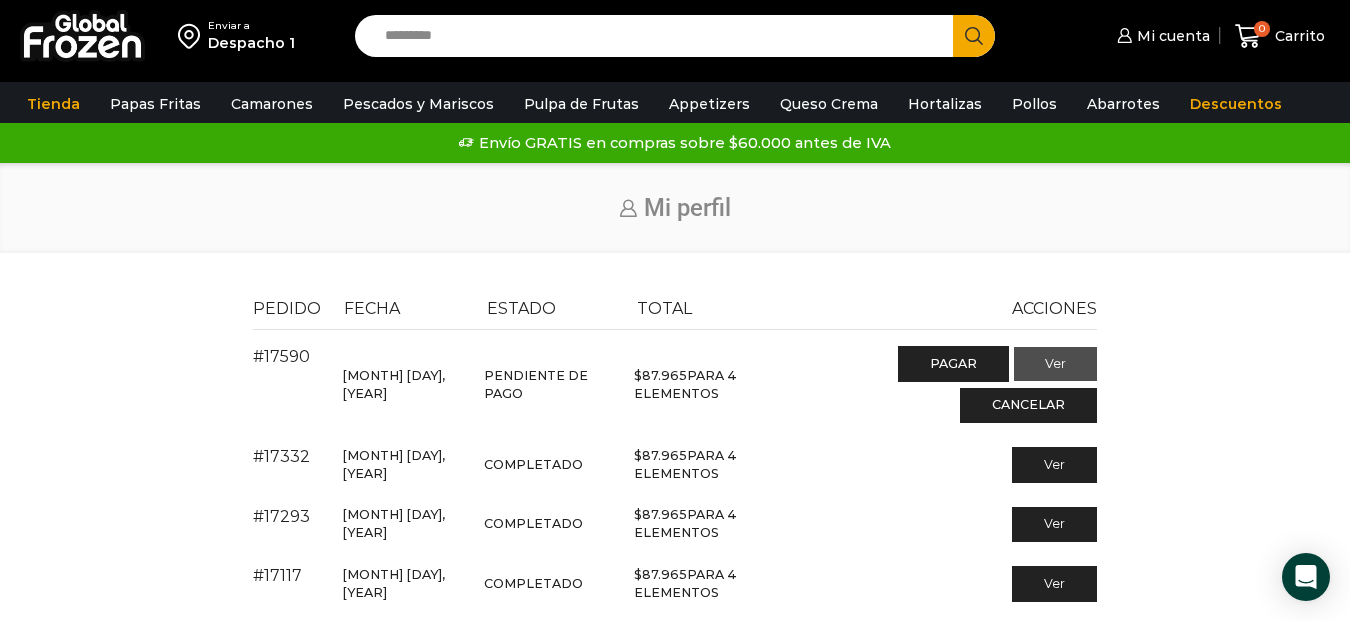 click on "Ver" at bounding box center [1055, 364] 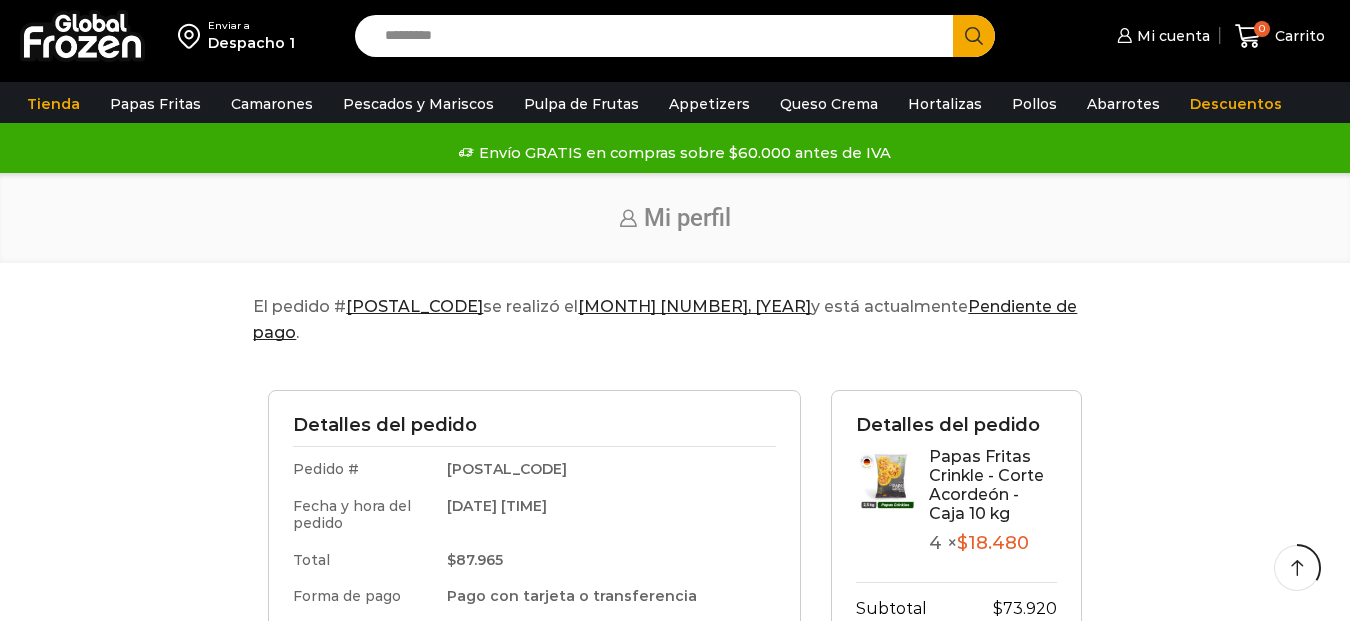 scroll, scrollTop: 300, scrollLeft: 0, axis: vertical 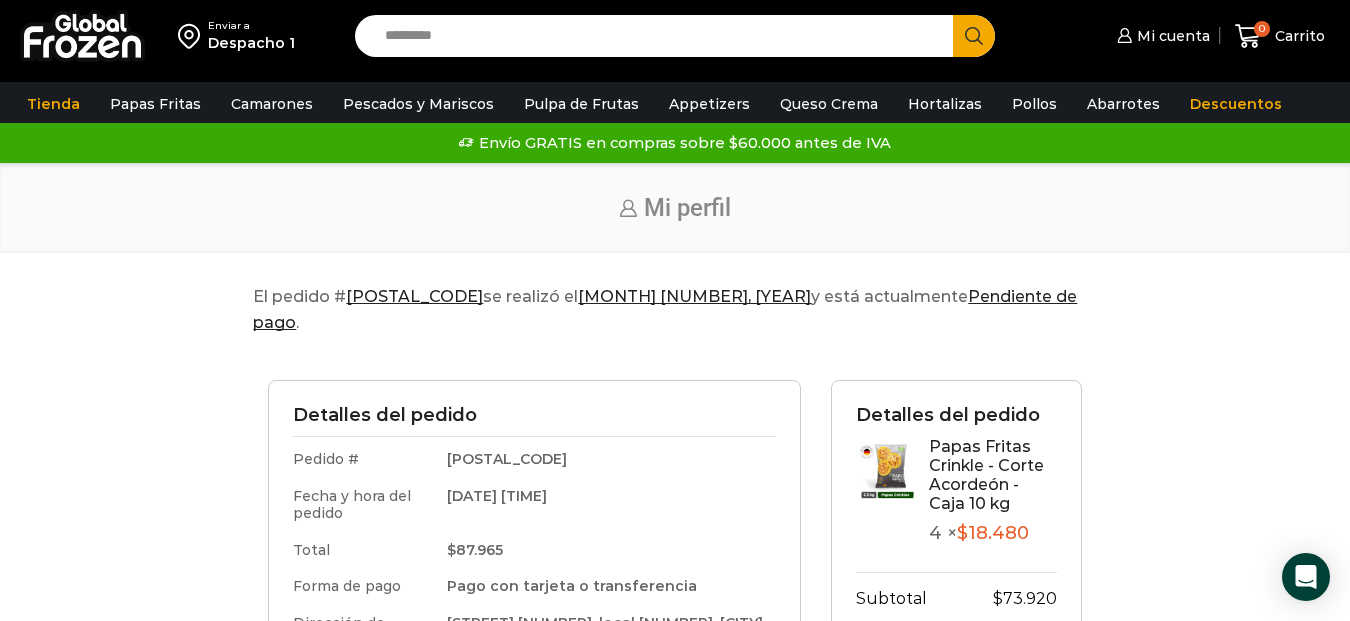 click on "Pendiente de pago" at bounding box center (665, 309) 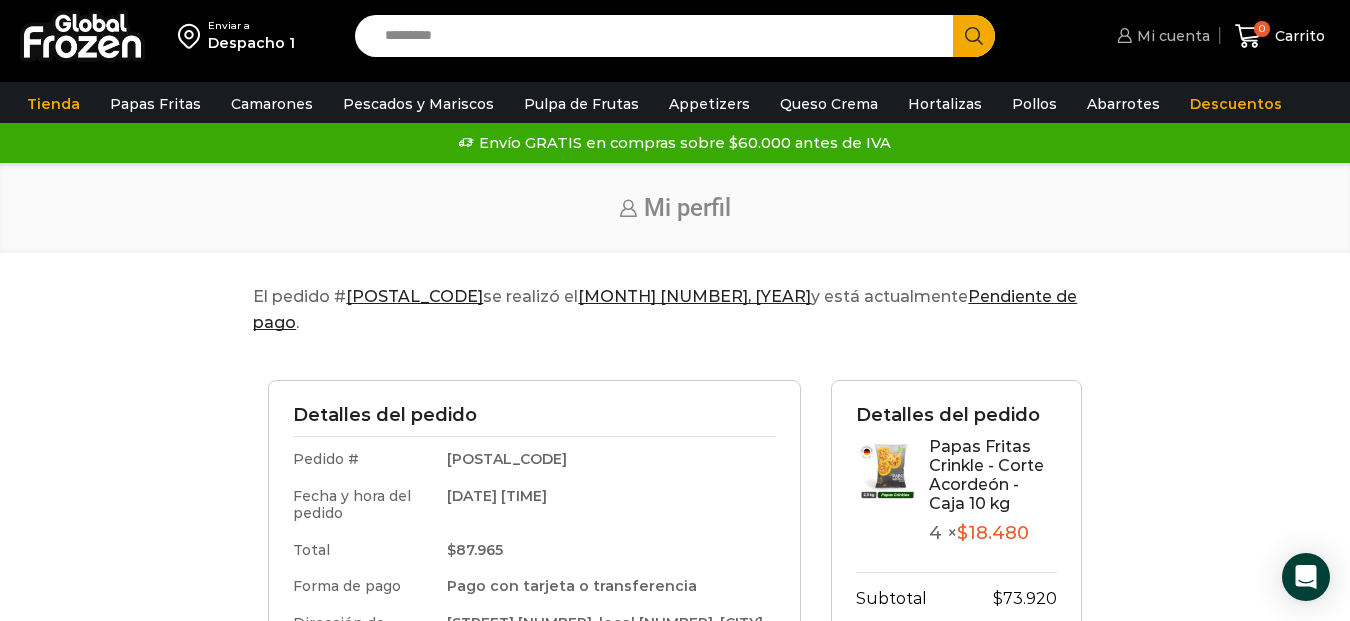 click on "Mi cuenta" at bounding box center (1171, 36) 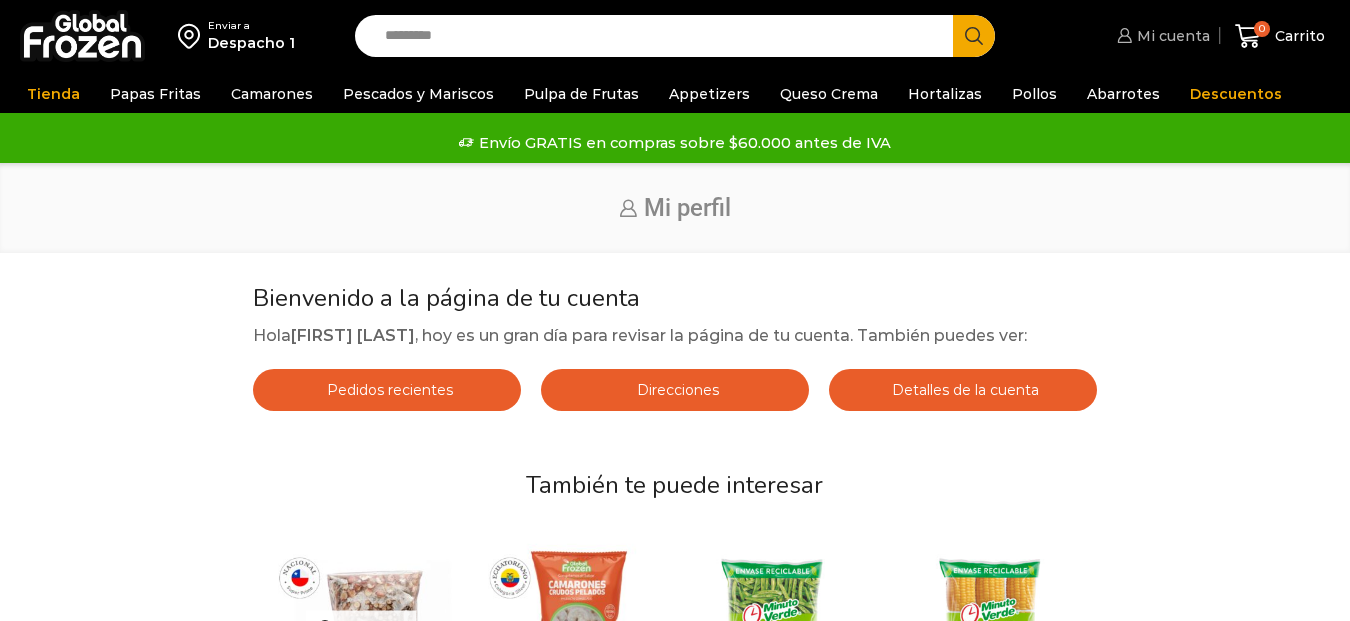 scroll, scrollTop: 0, scrollLeft: 0, axis: both 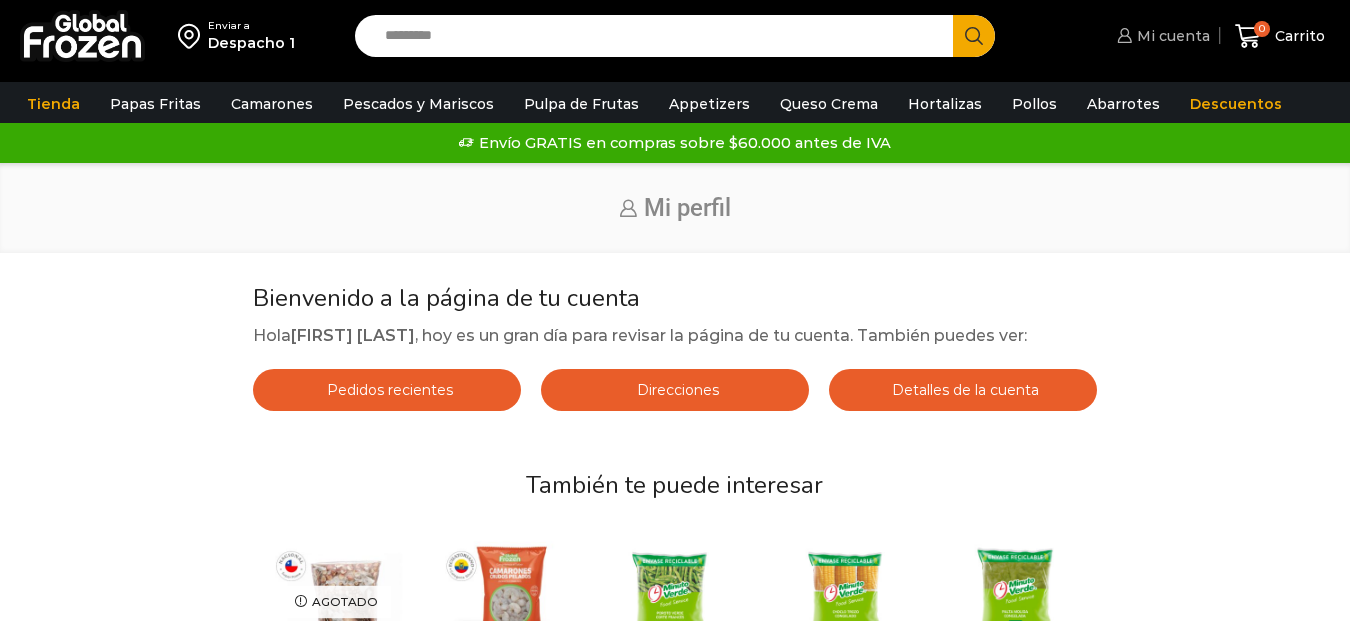 click on "Mi cuenta" at bounding box center [1171, 36] 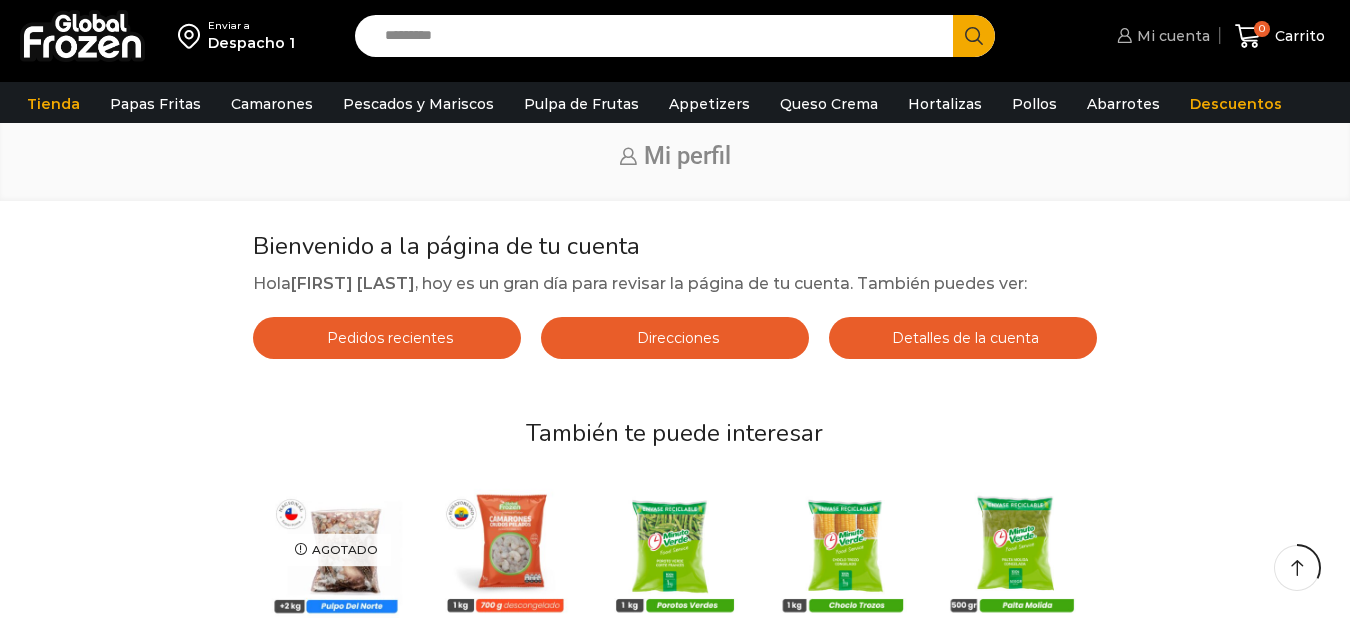 scroll, scrollTop: 400, scrollLeft: 0, axis: vertical 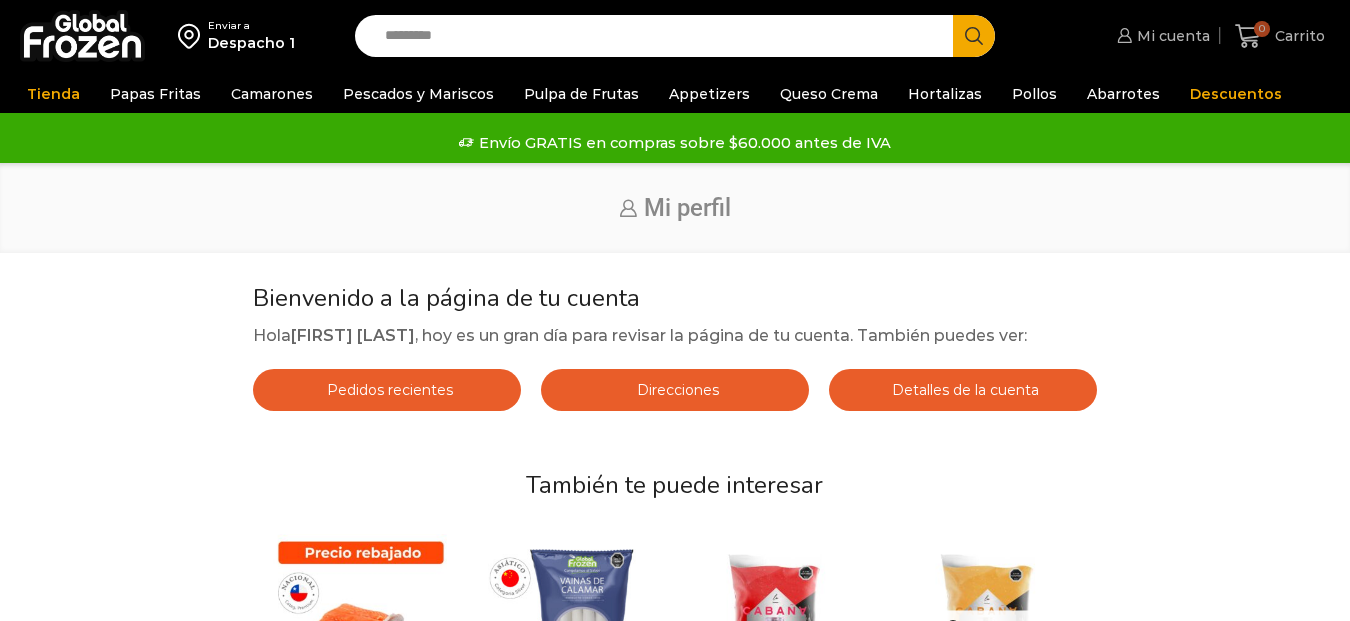 click on "Mi cuenta" at bounding box center (1171, 36) 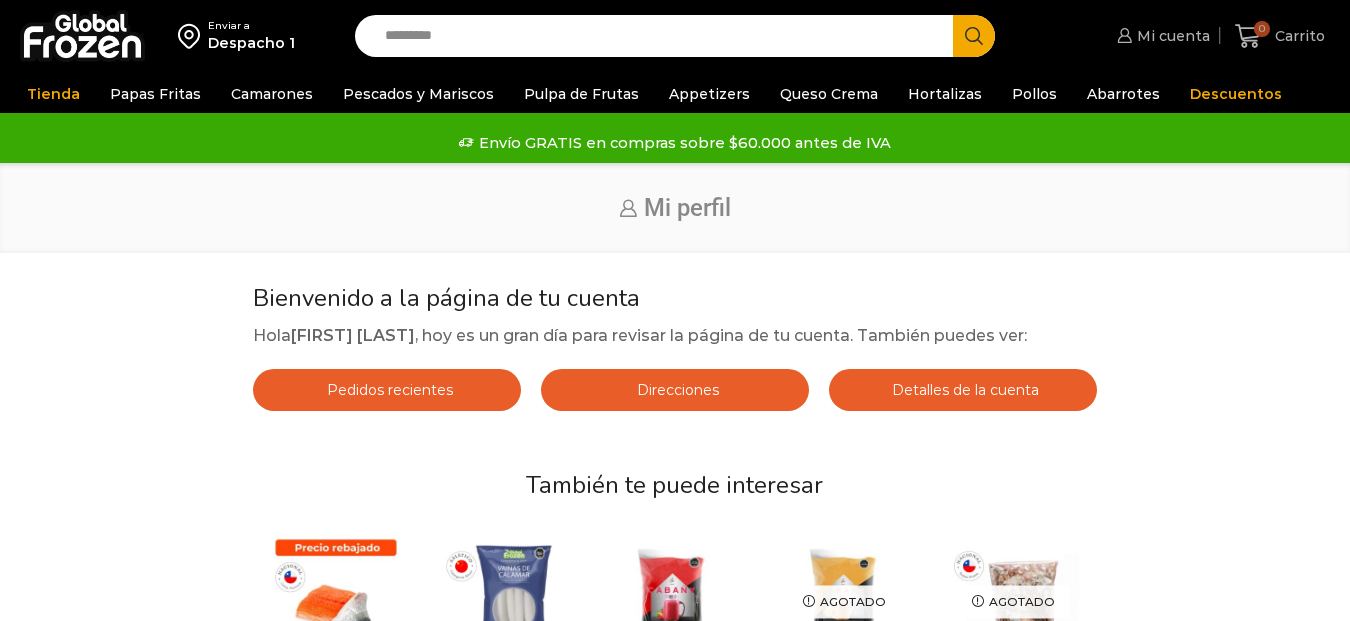 scroll, scrollTop: 0, scrollLeft: 0, axis: both 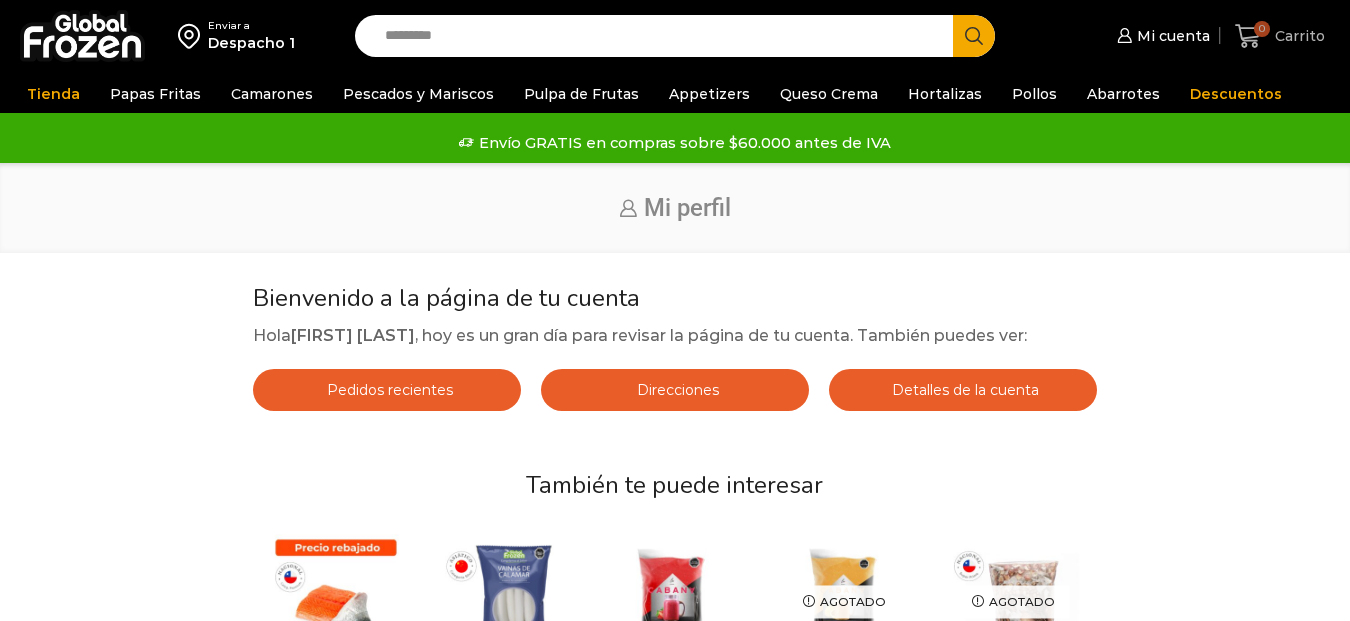 click on "0" at bounding box center (1262, 29) 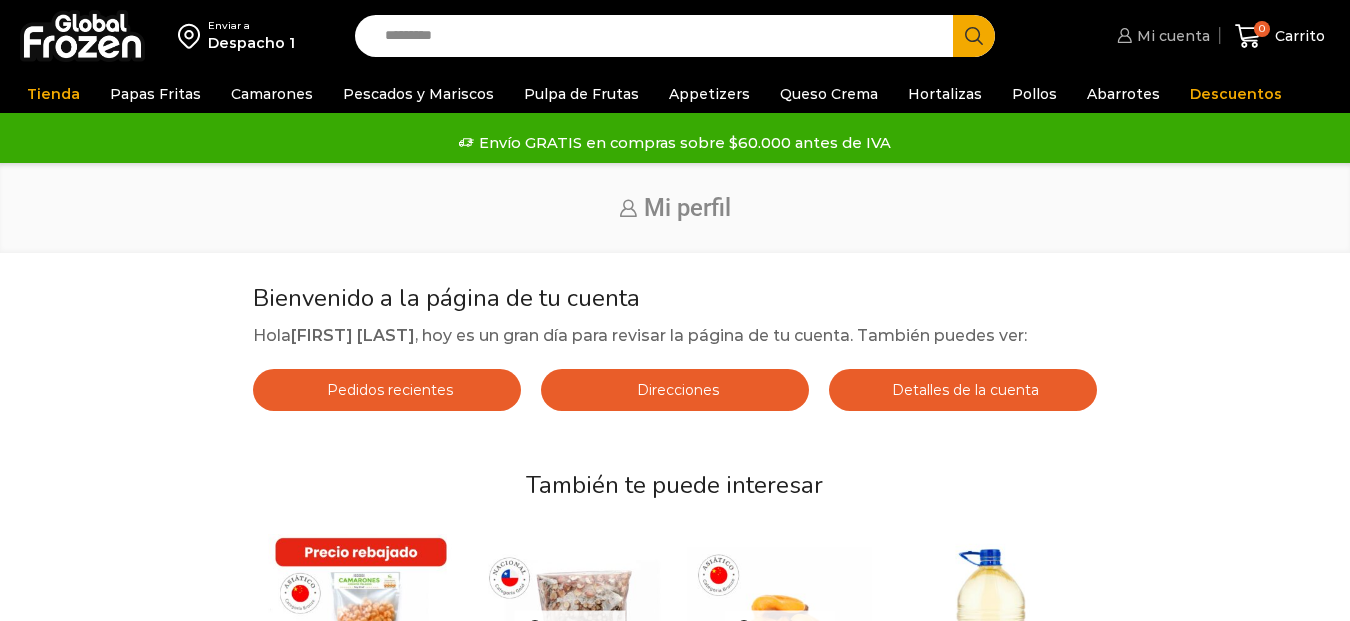 scroll, scrollTop: 0, scrollLeft: 0, axis: both 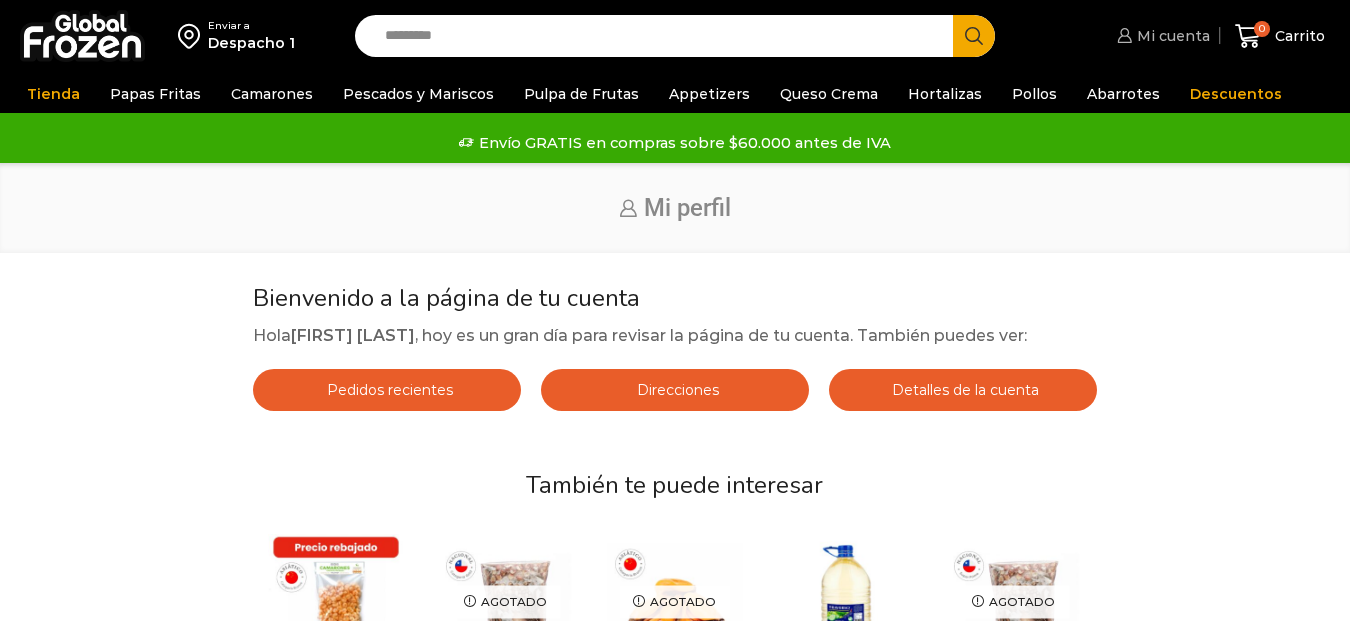 click 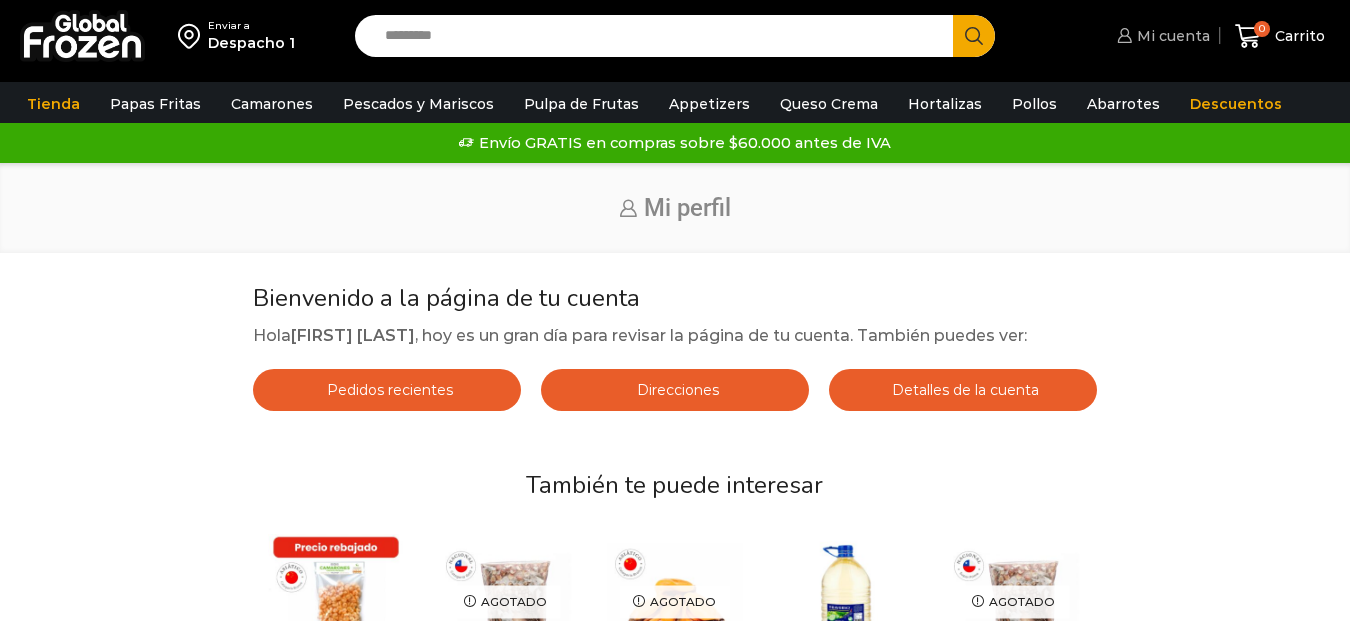 scroll, scrollTop: 0, scrollLeft: 0, axis: both 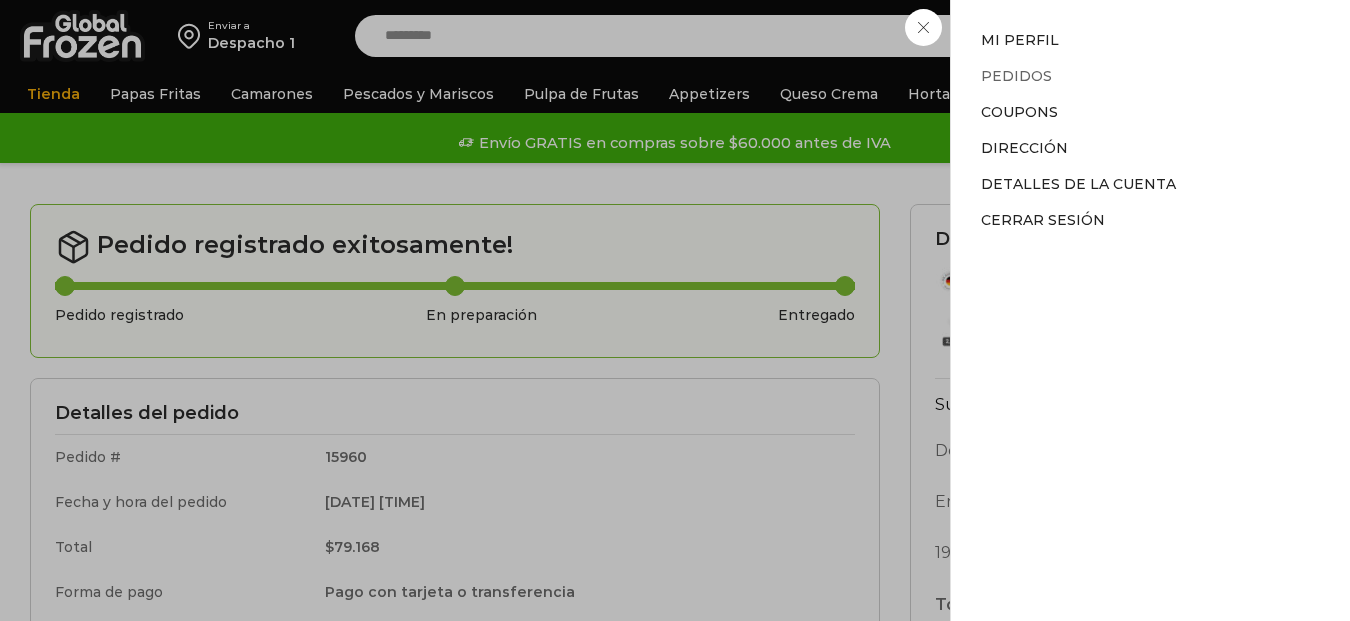 click on "Pedidos" at bounding box center (1016, 76) 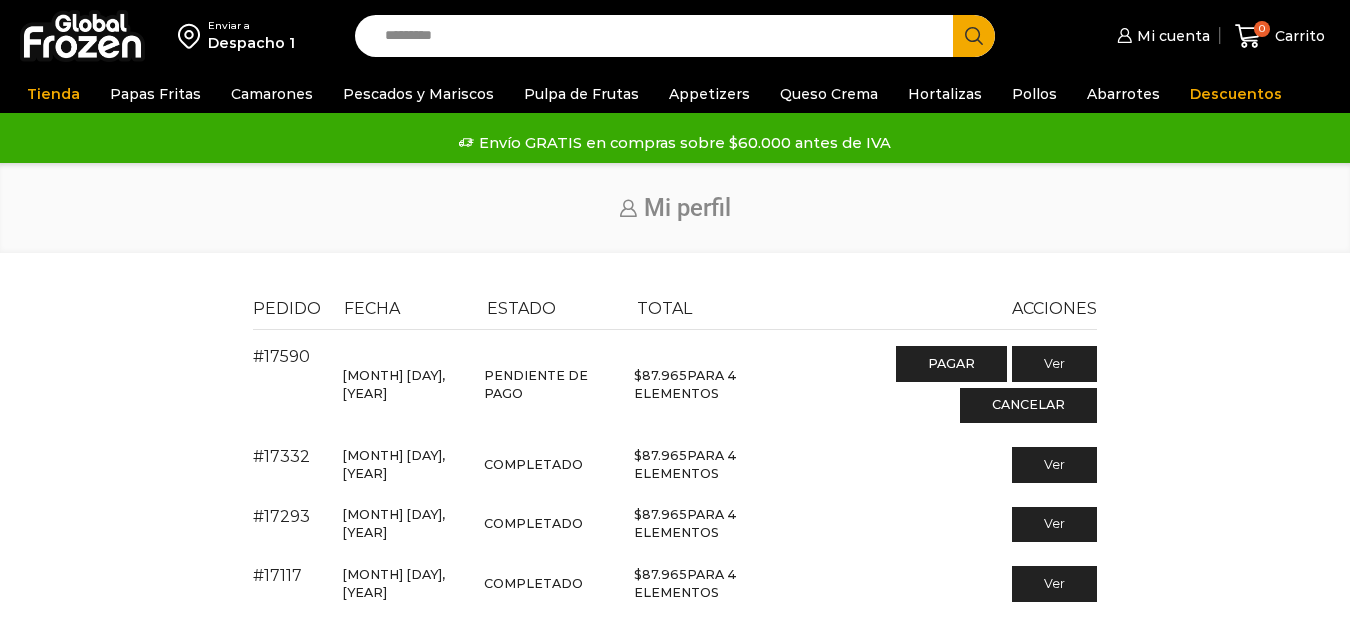 scroll, scrollTop: 0, scrollLeft: 0, axis: both 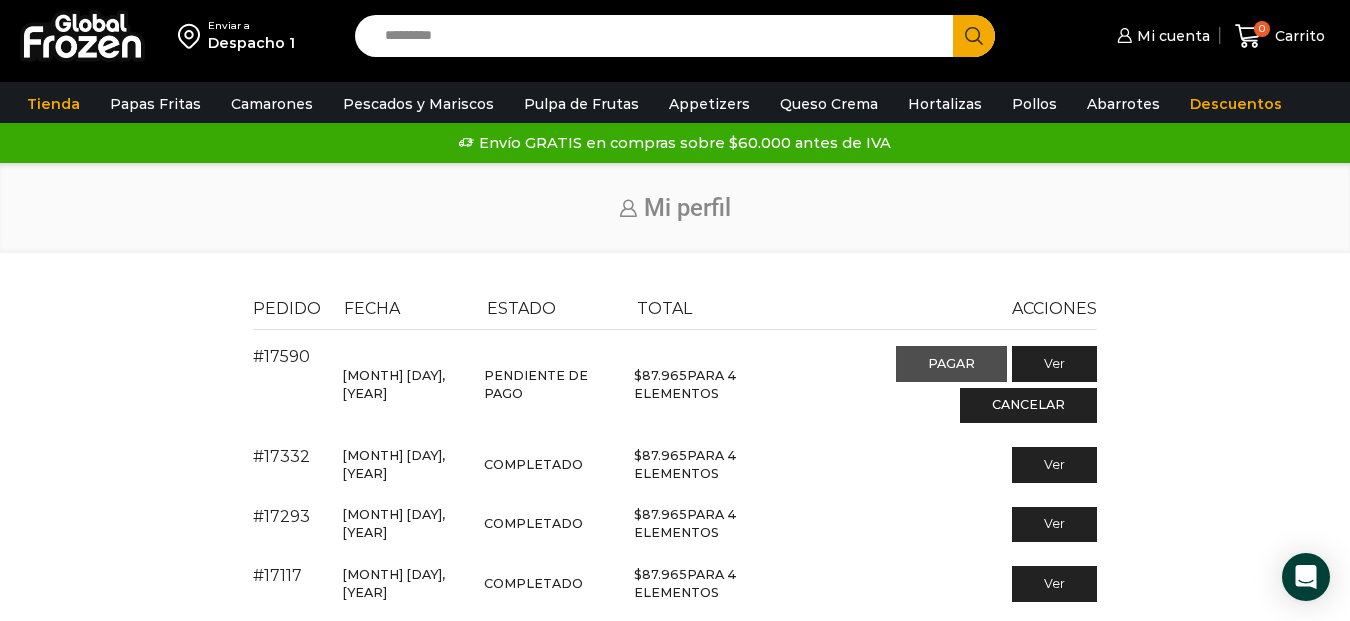 click on "Pagar" at bounding box center [951, 364] 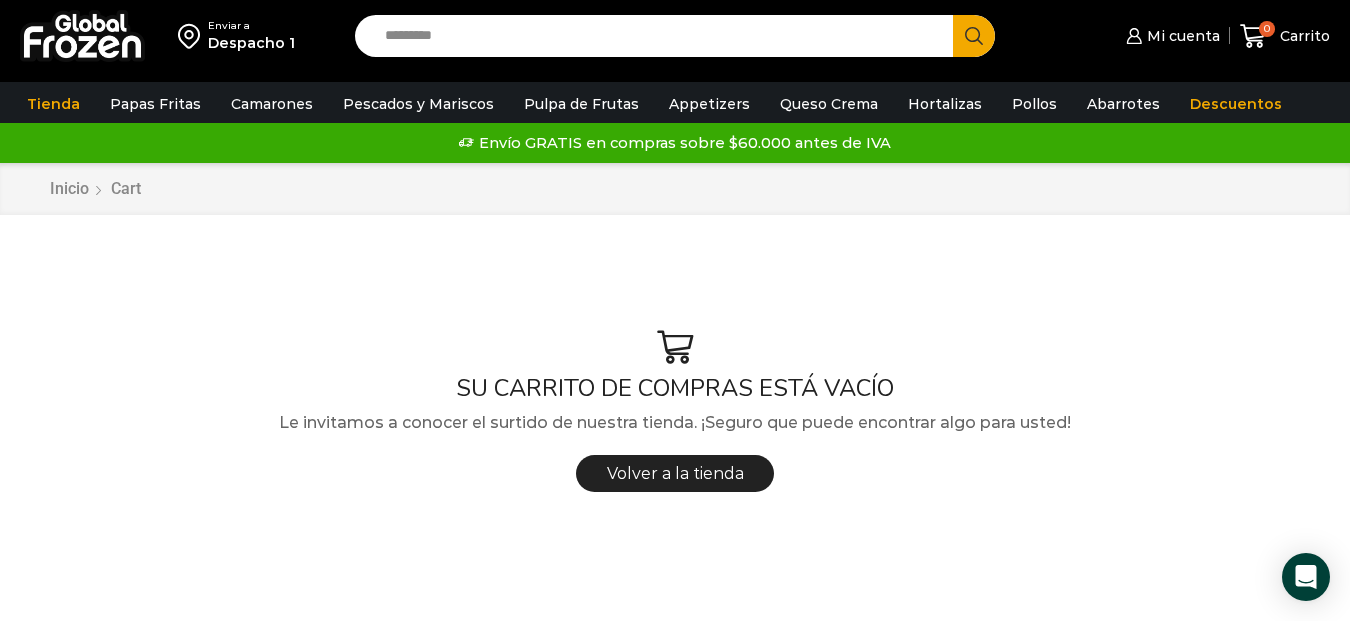 scroll, scrollTop: 0, scrollLeft: 0, axis: both 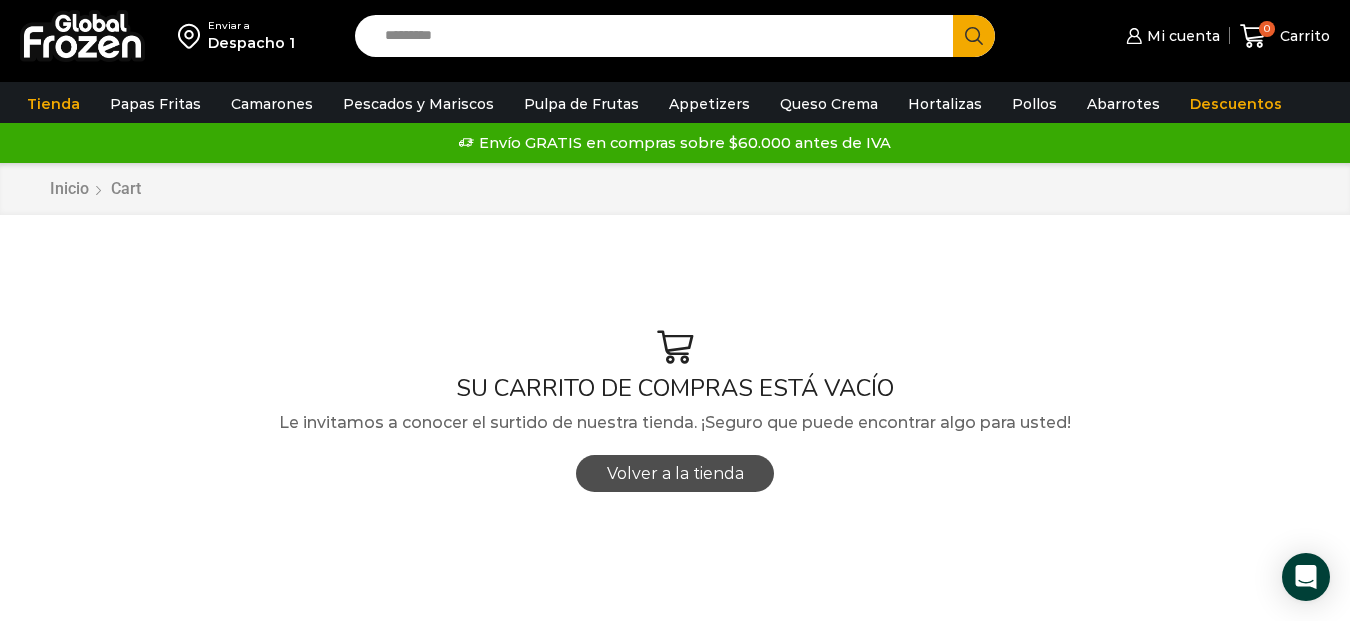 click on "Volver a la tienda" at bounding box center [675, 473] 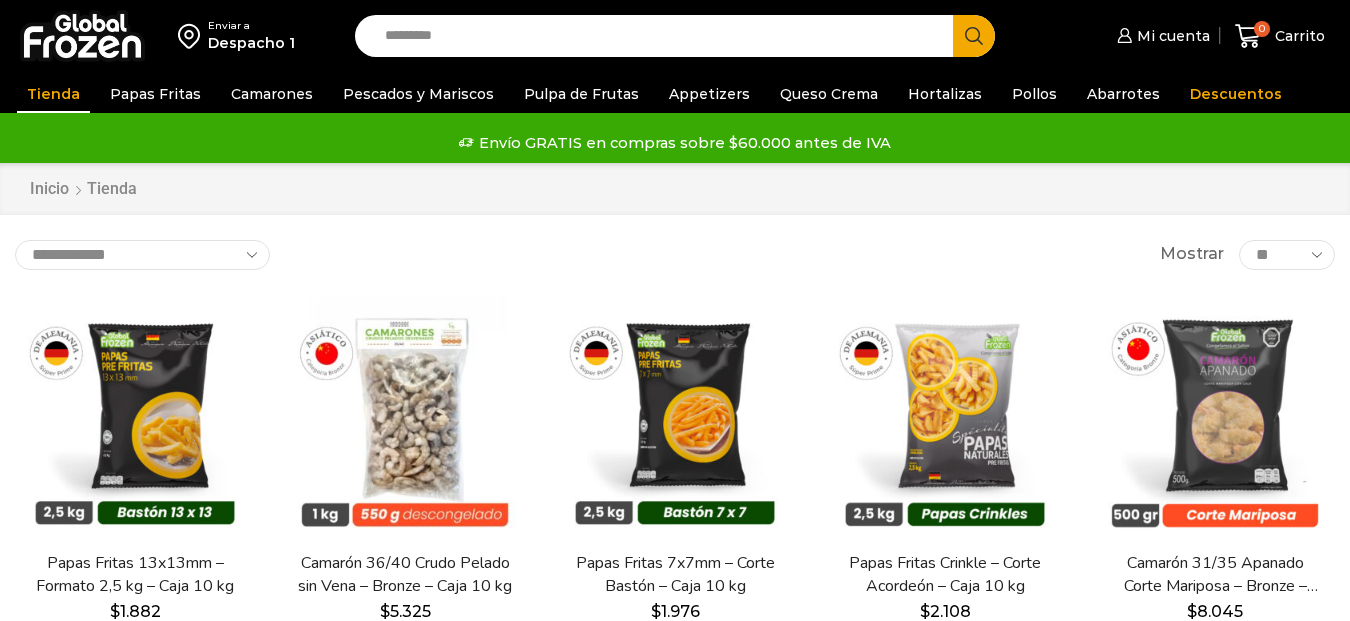scroll, scrollTop: 0, scrollLeft: 0, axis: both 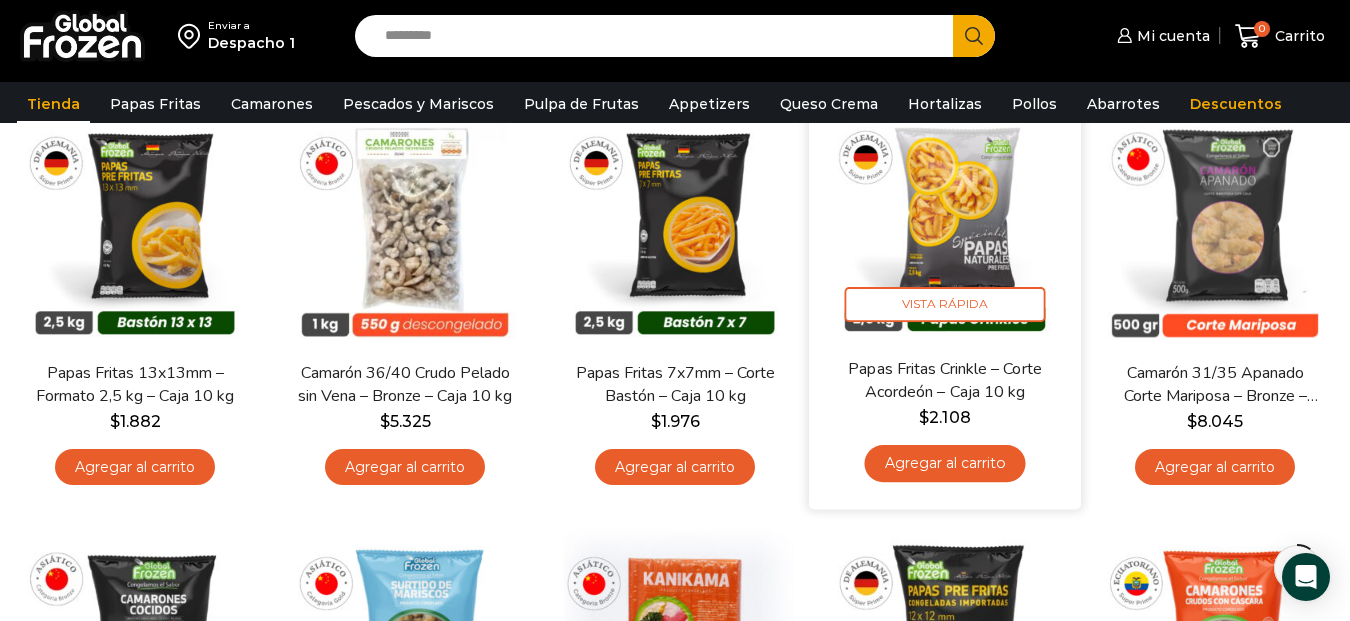 click on "Agregar al carrito" at bounding box center (944, 463) 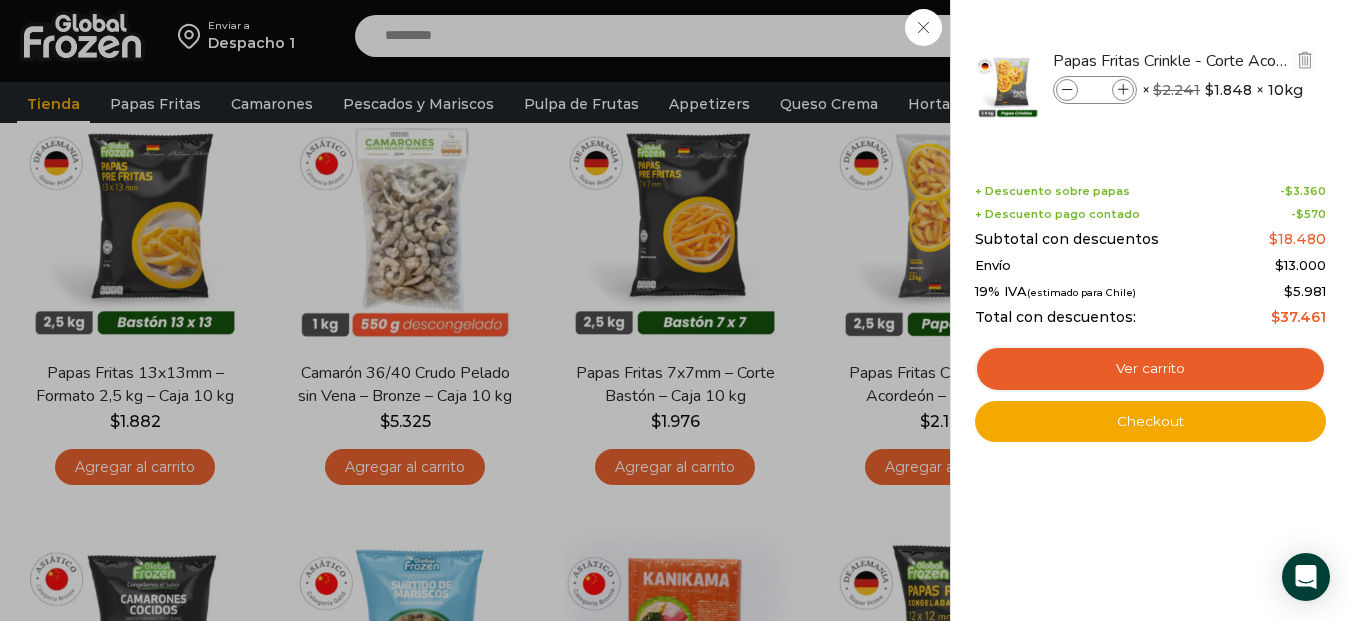 click at bounding box center (1123, 90) 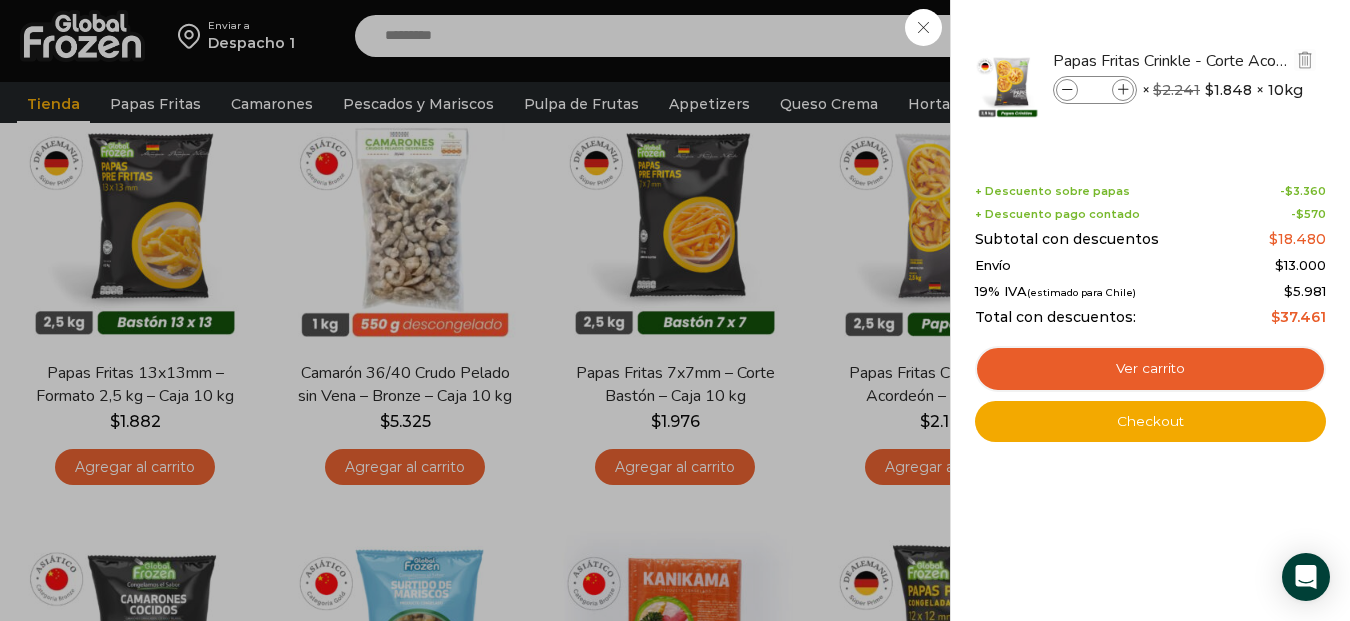 click at bounding box center [1123, 90] 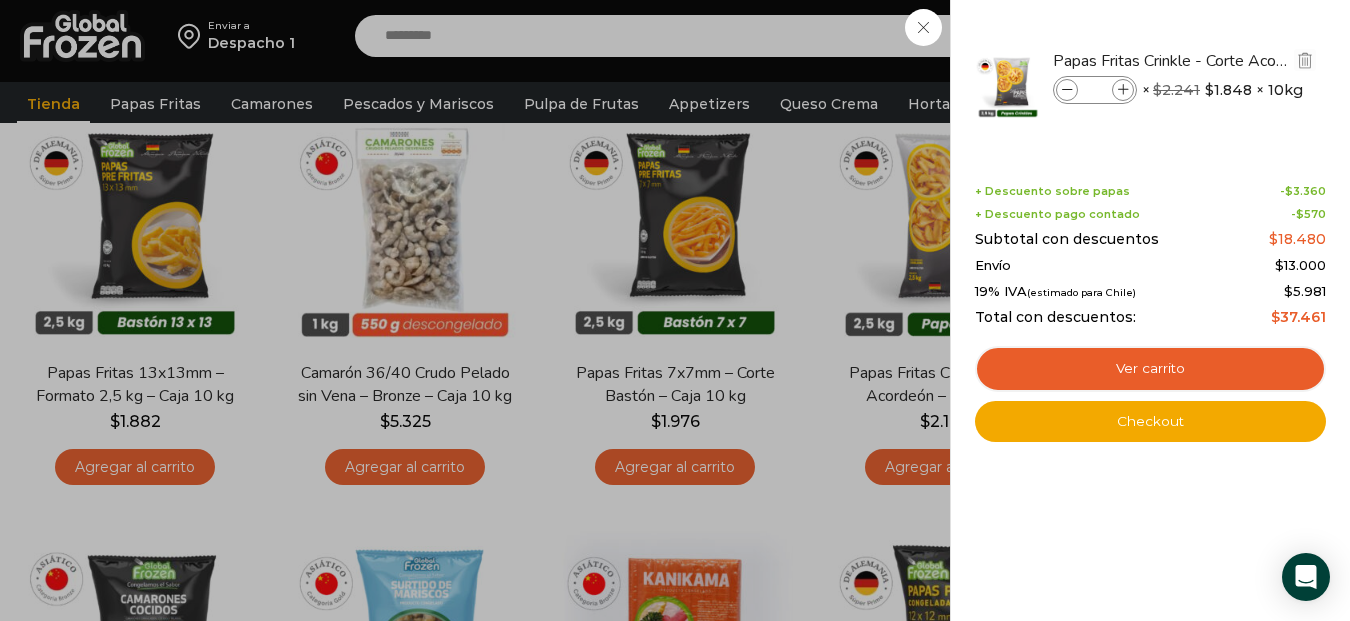 click at bounding box center (1123, 90) 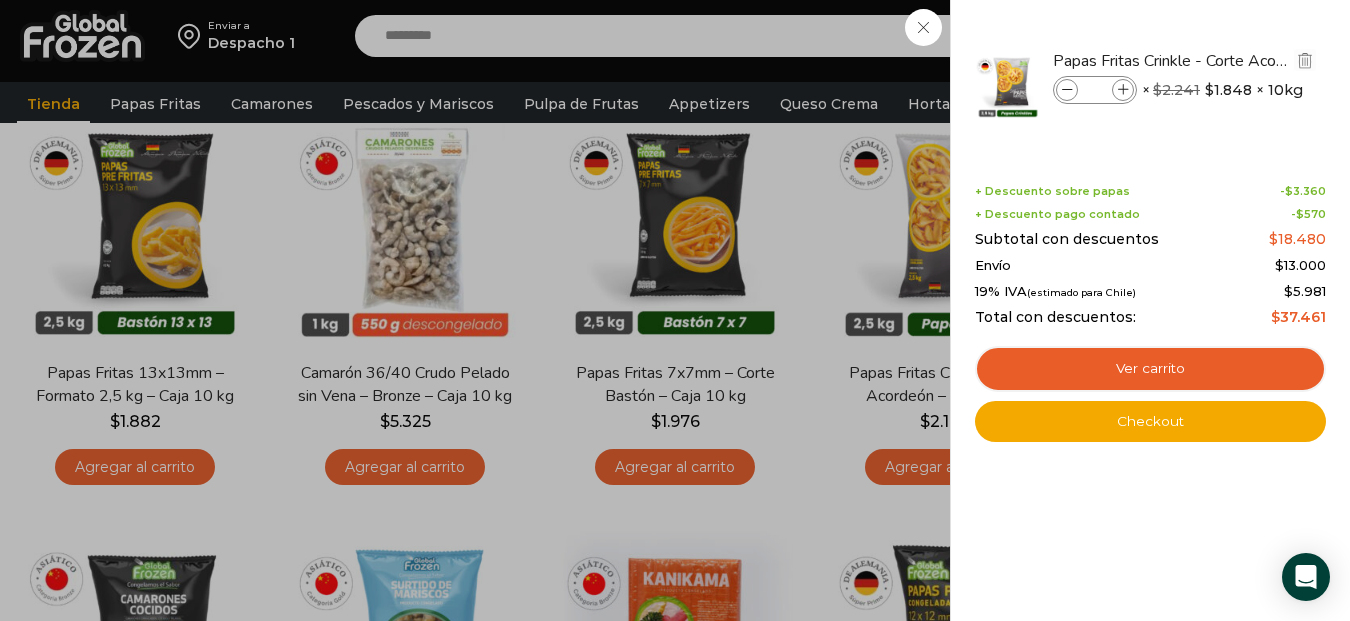 type on "*" 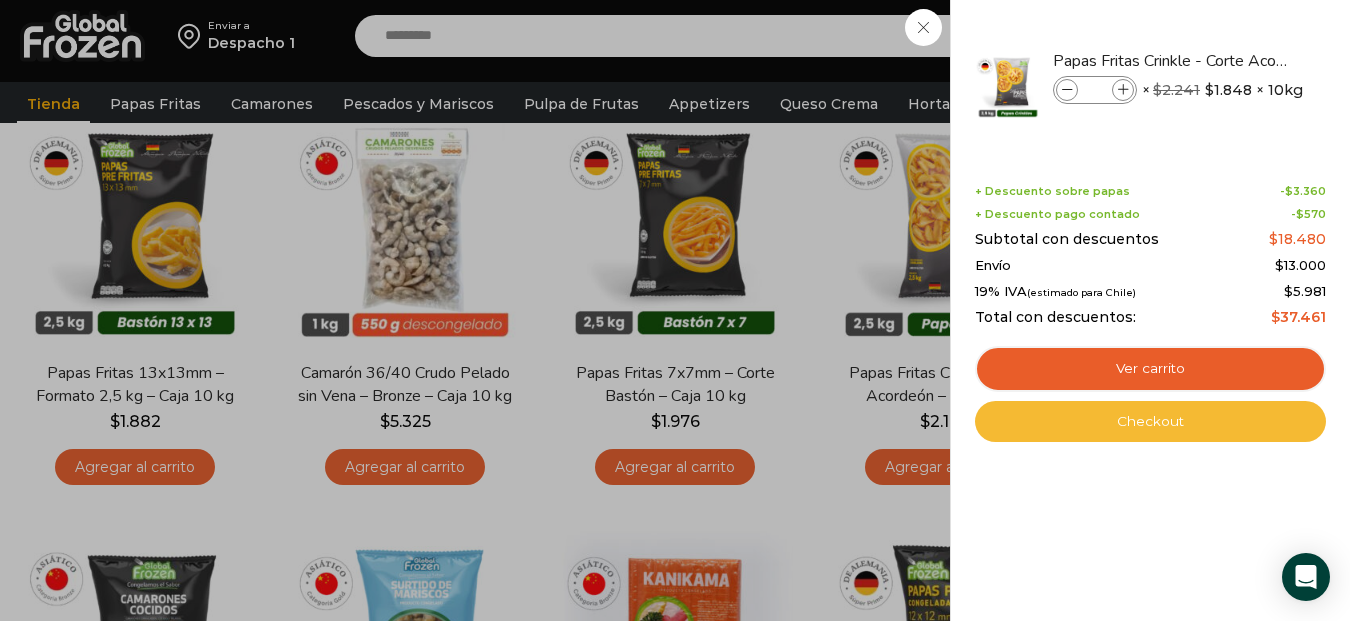 click on "Checkout" at bounding box center (1150, 422) 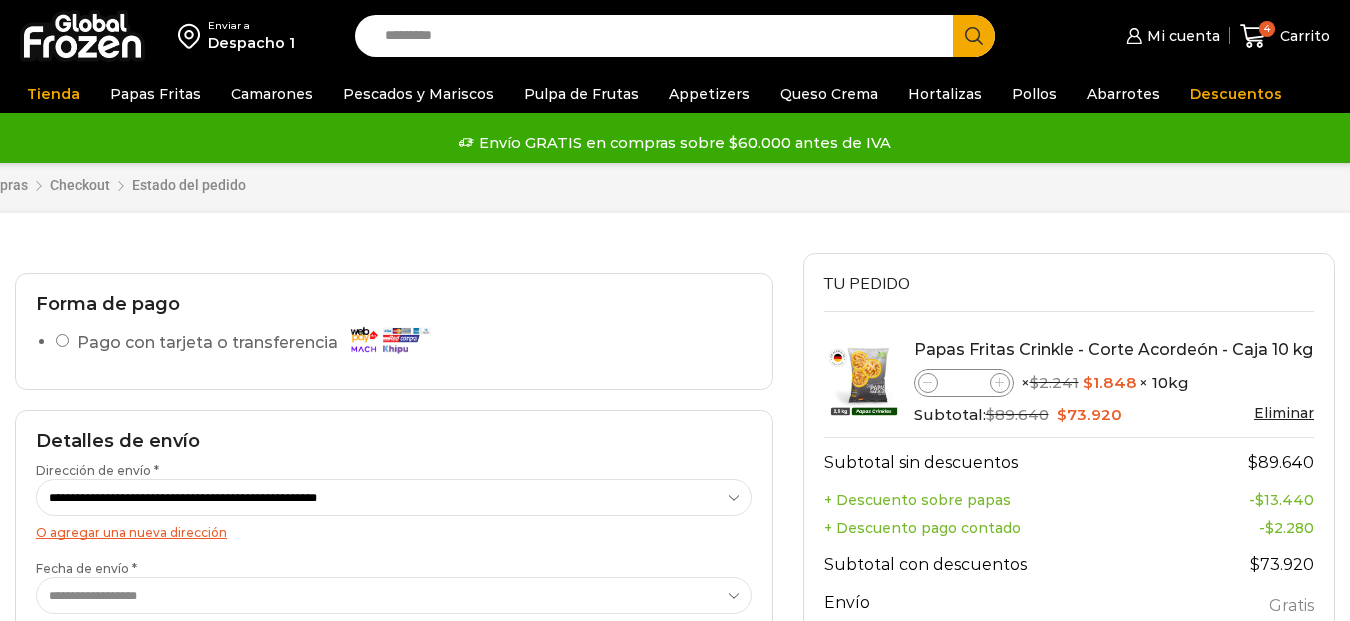 scroll, scrollTop: 0, scrollLeft: 0, axis: both 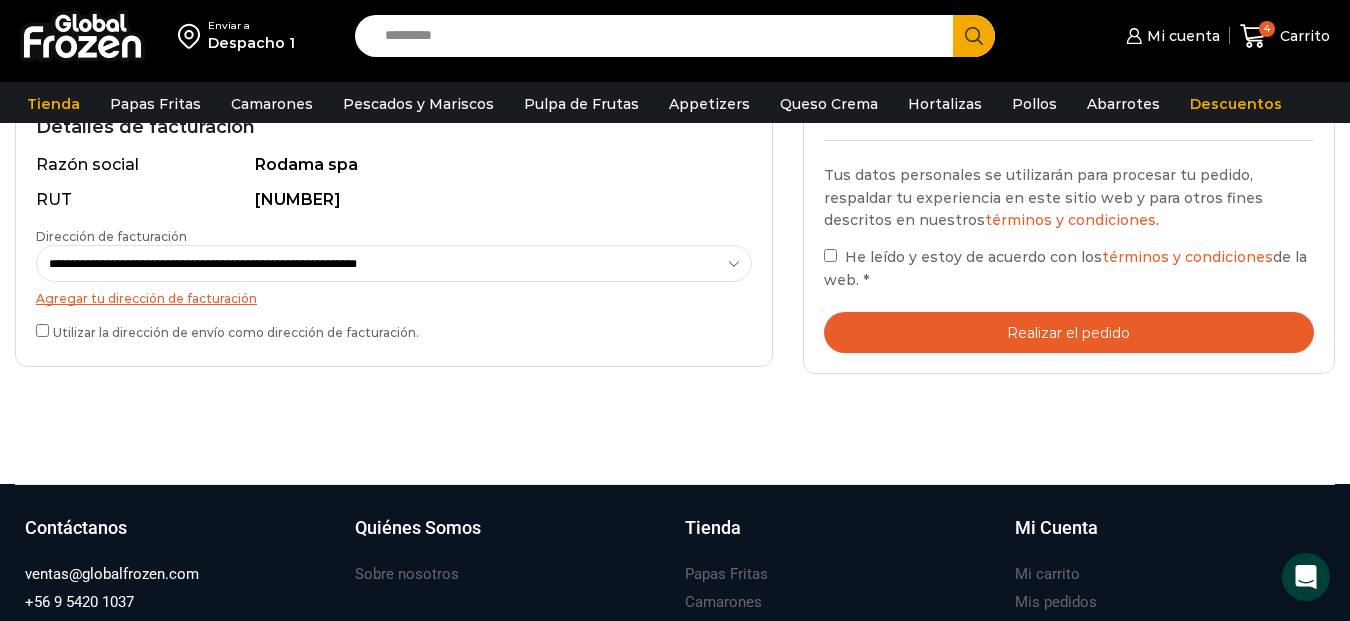 click on "Realizar el pedido" at bounding box center [1069, 332] 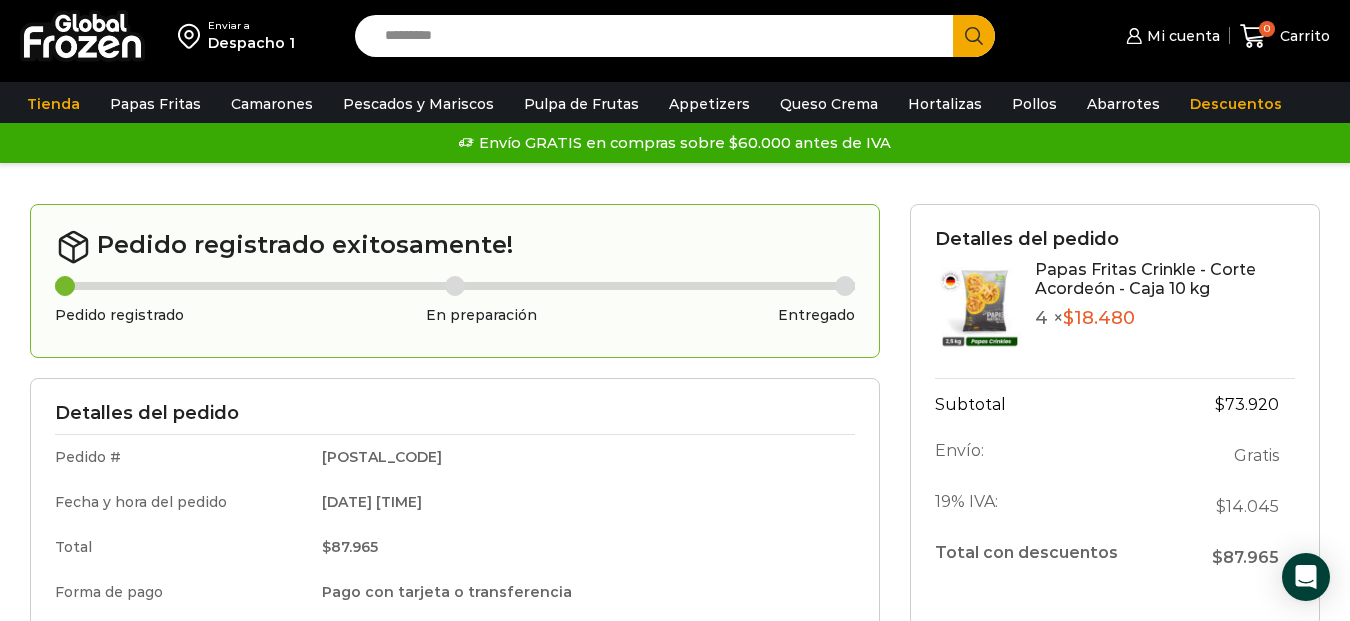 scroll, scrollTop: 0, scrollLeft: 0, axis: both 